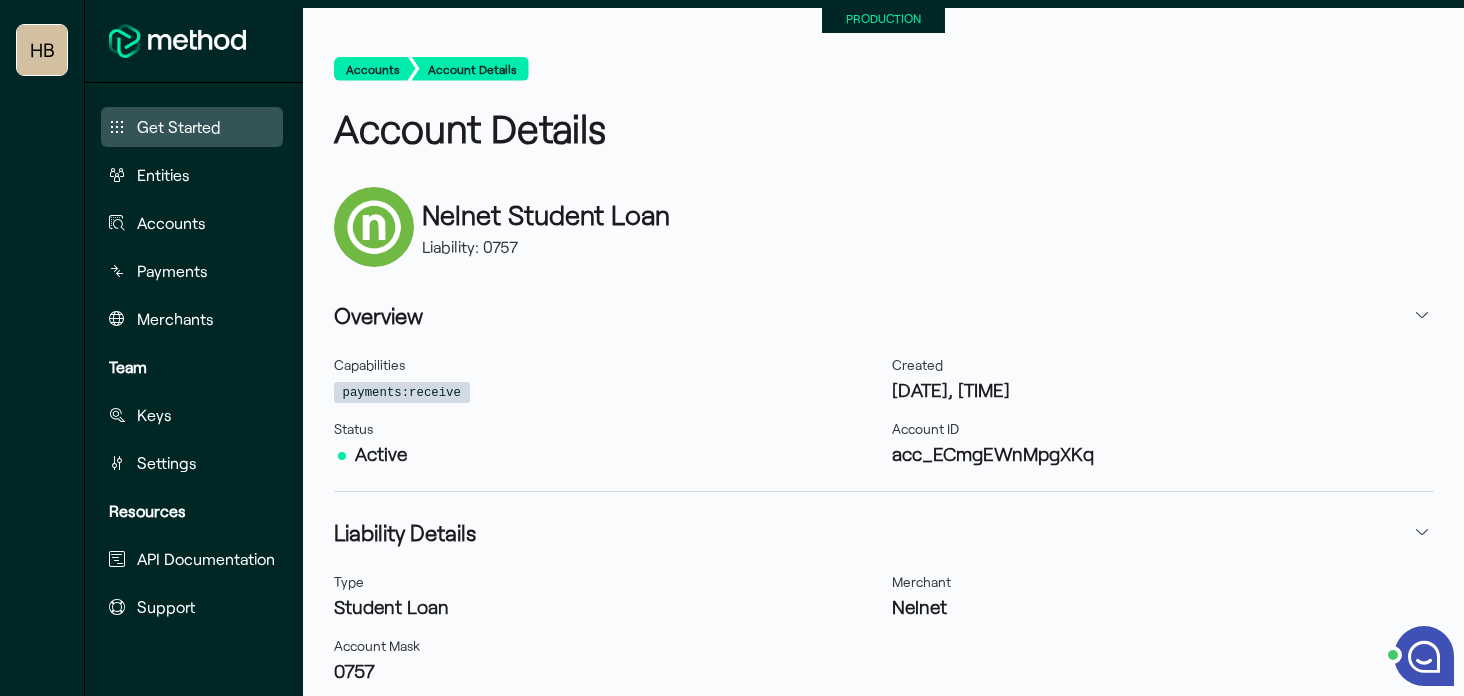 scroll, scrollTop: 0, scrollLeft: 0, axis: both 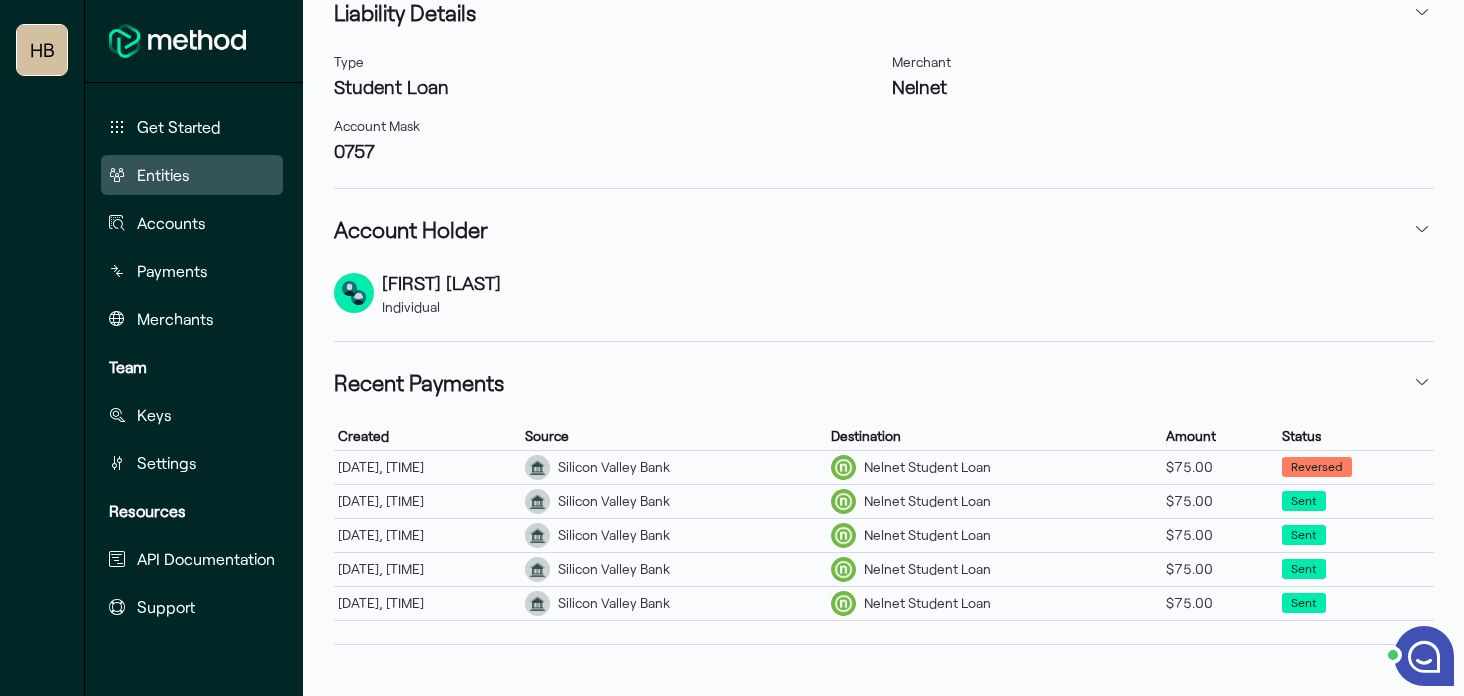 click on "Entities" at bounding box center (192, 127) 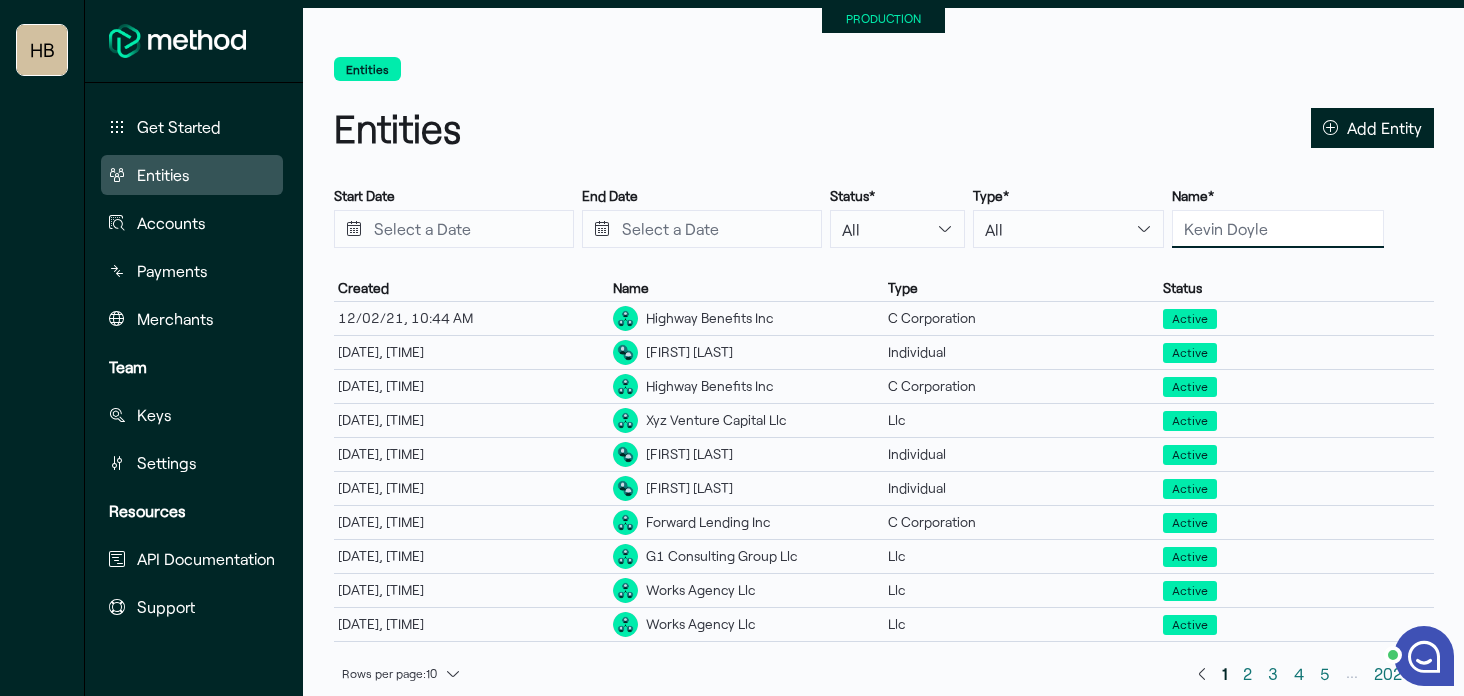click at bounding box center [1278, 229] 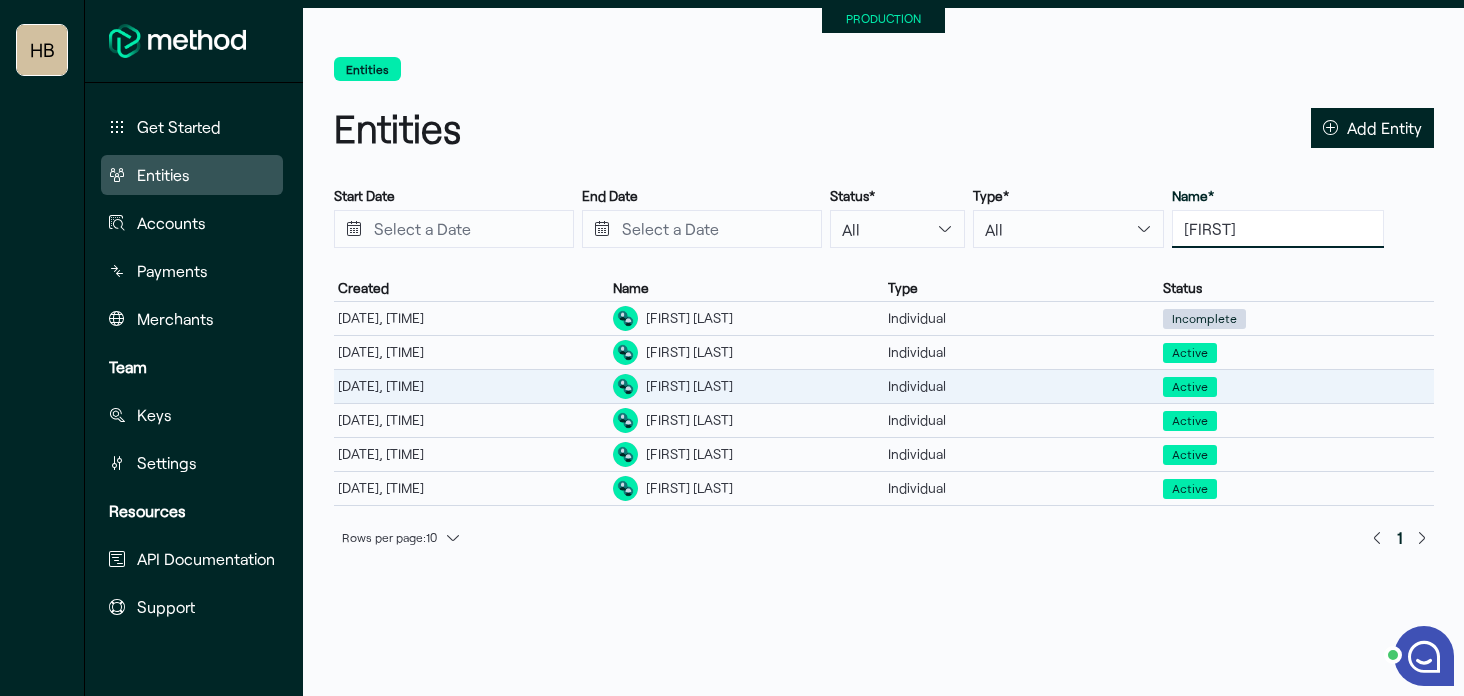 type on "[FIRST]" 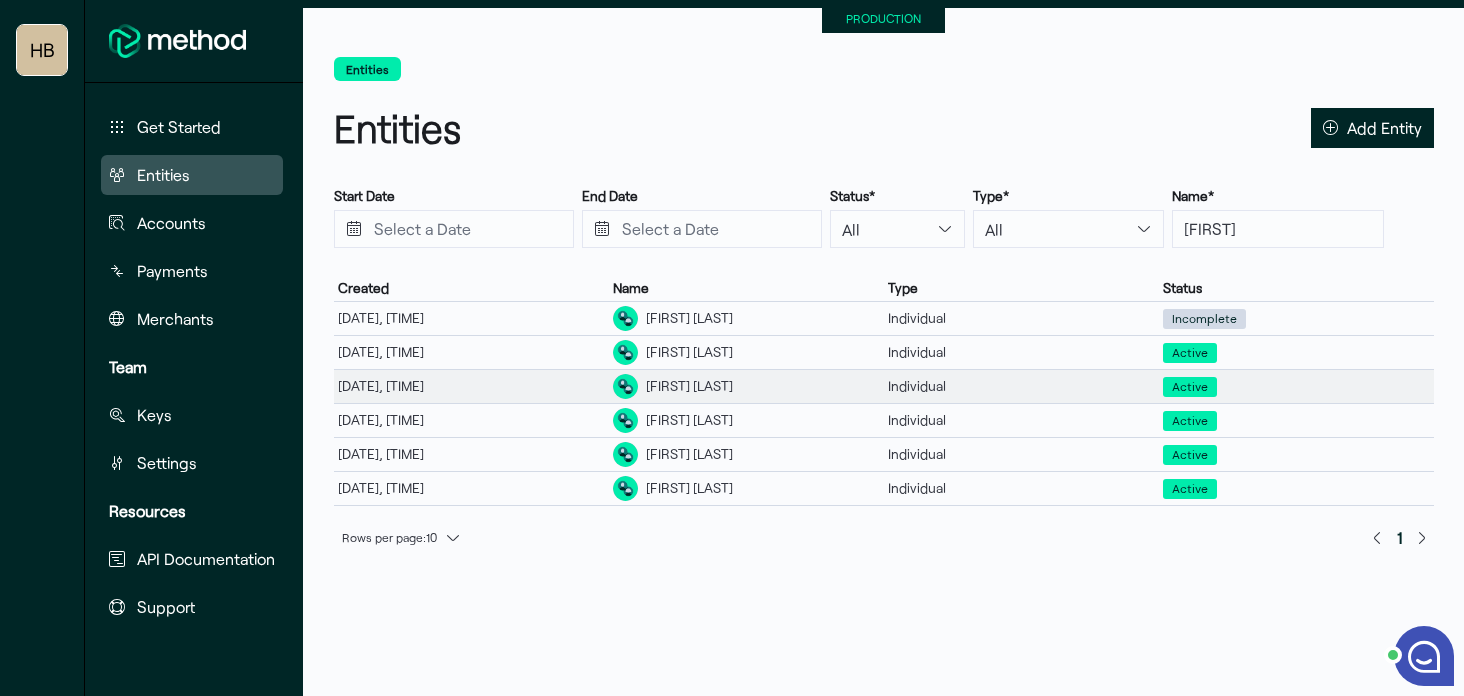 click on "[FIRST] [LAST]" at bounding box center (471, 318) 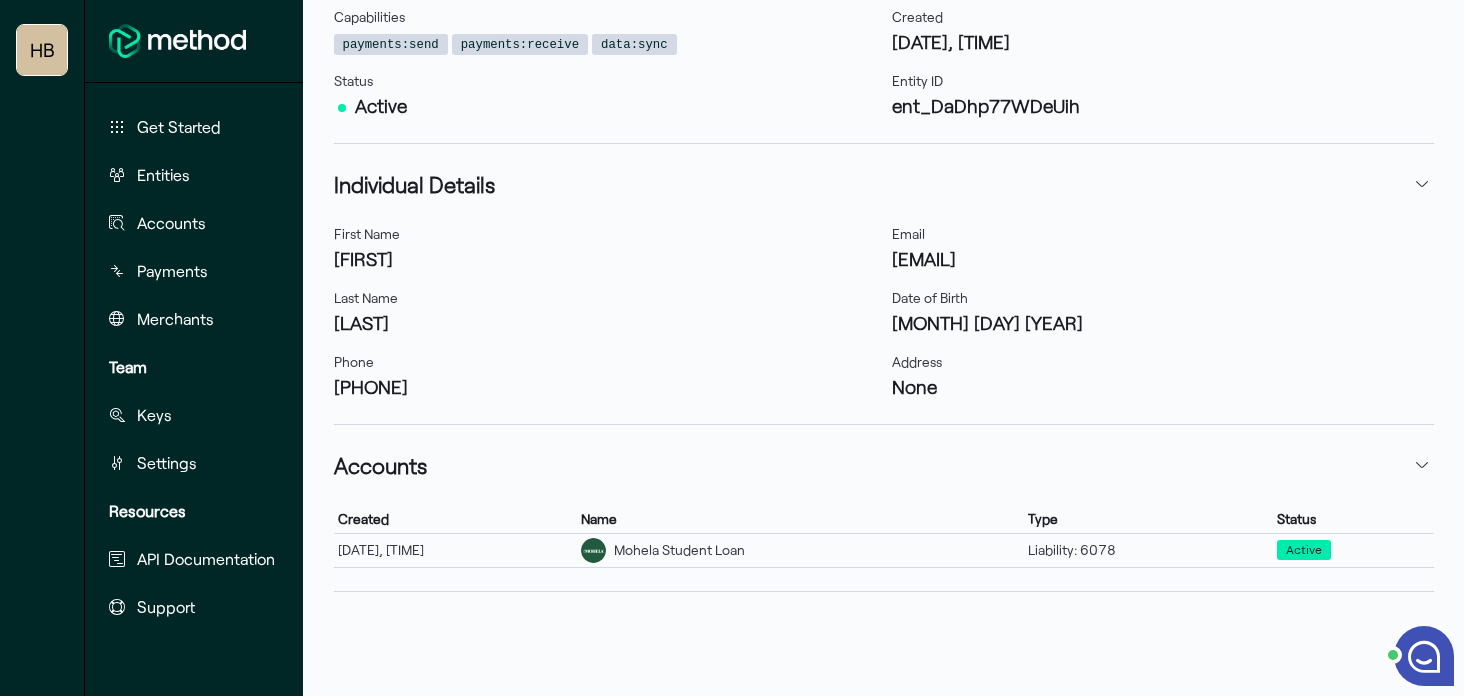 scroll, scrollTop: 349, scrollLeft: 0, axis: vertical 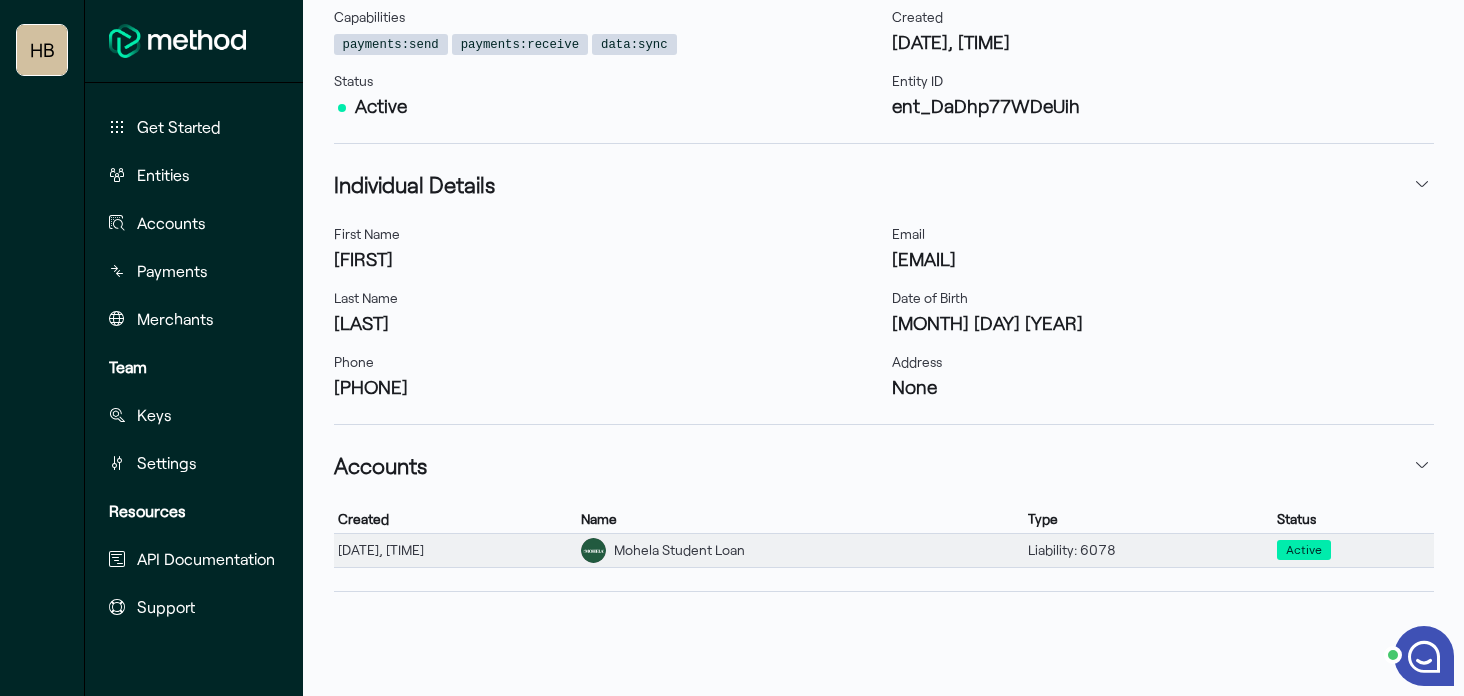 click on "Mohela Student Loan" at bounding box center [456, 550] 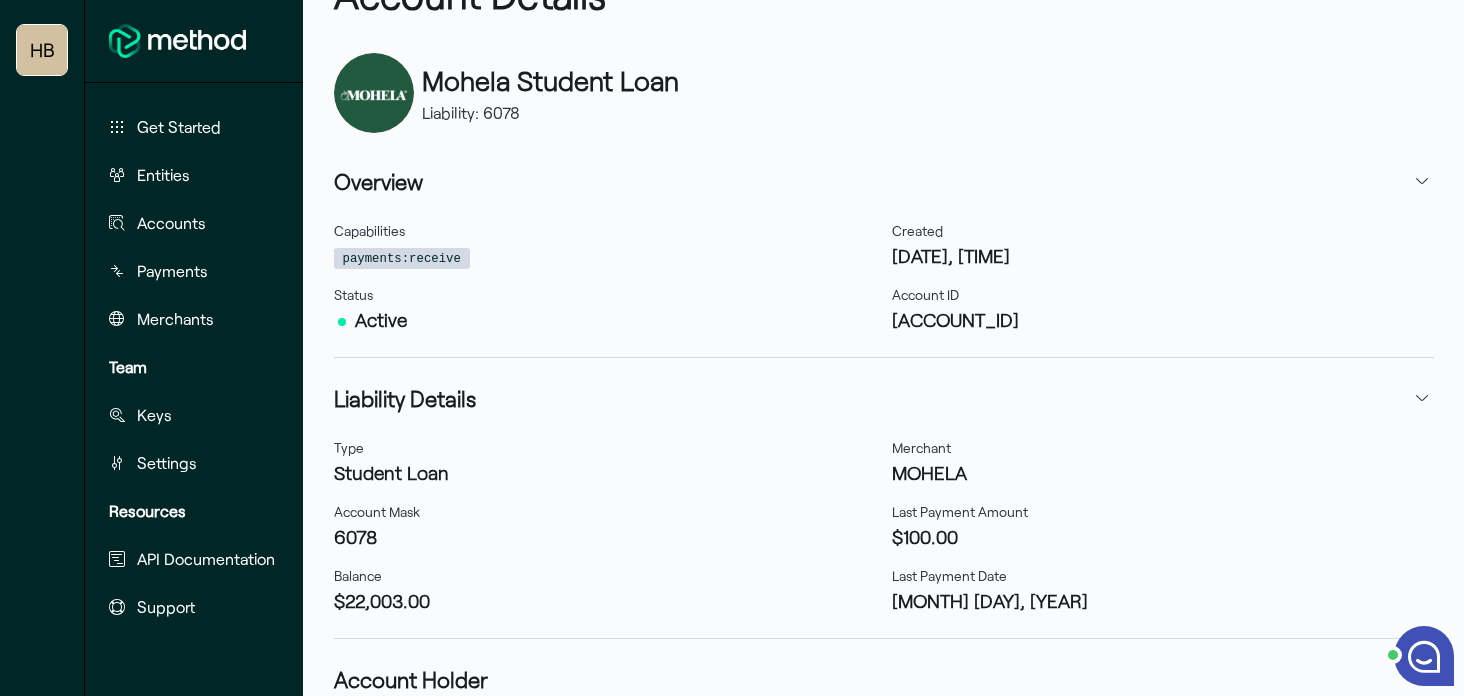 scroll, scrollTop: 121, scrollLeft: 0, axis: vertical 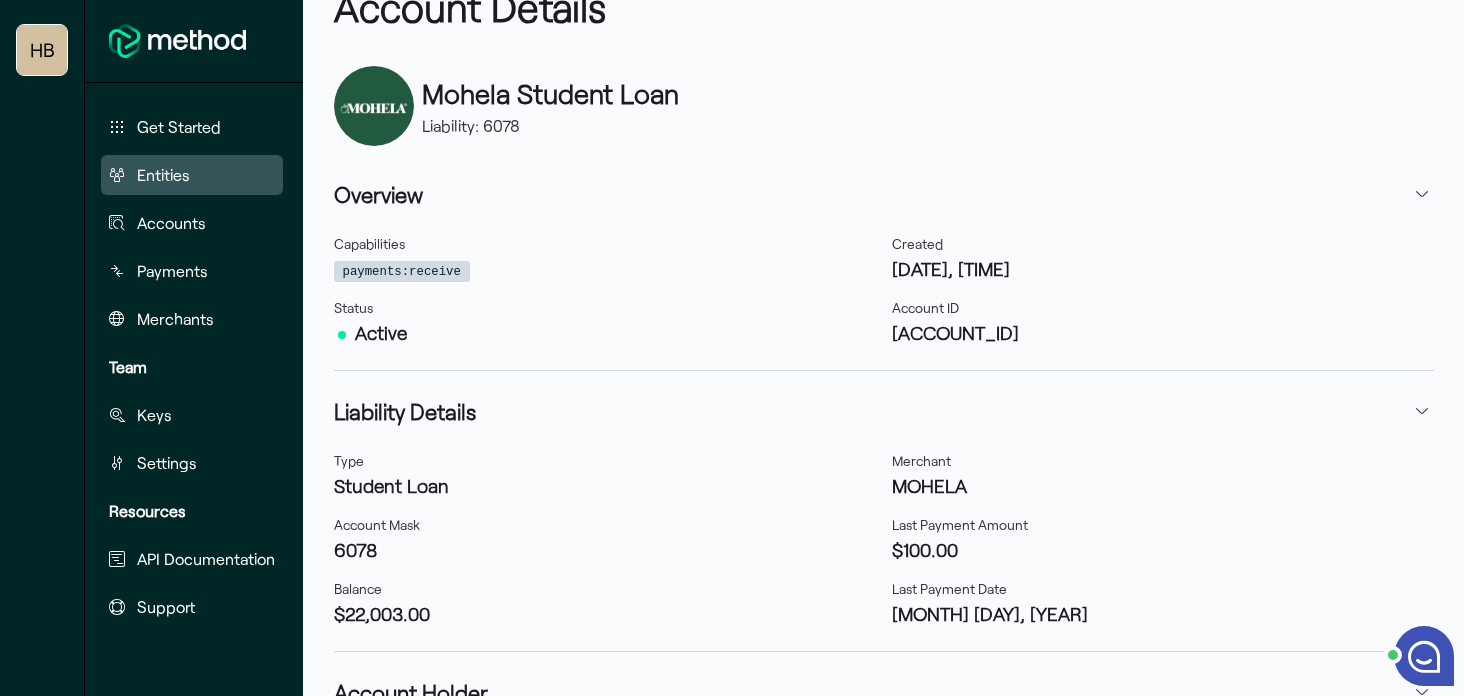 click on "Entities" at bounding box center (192, 127) 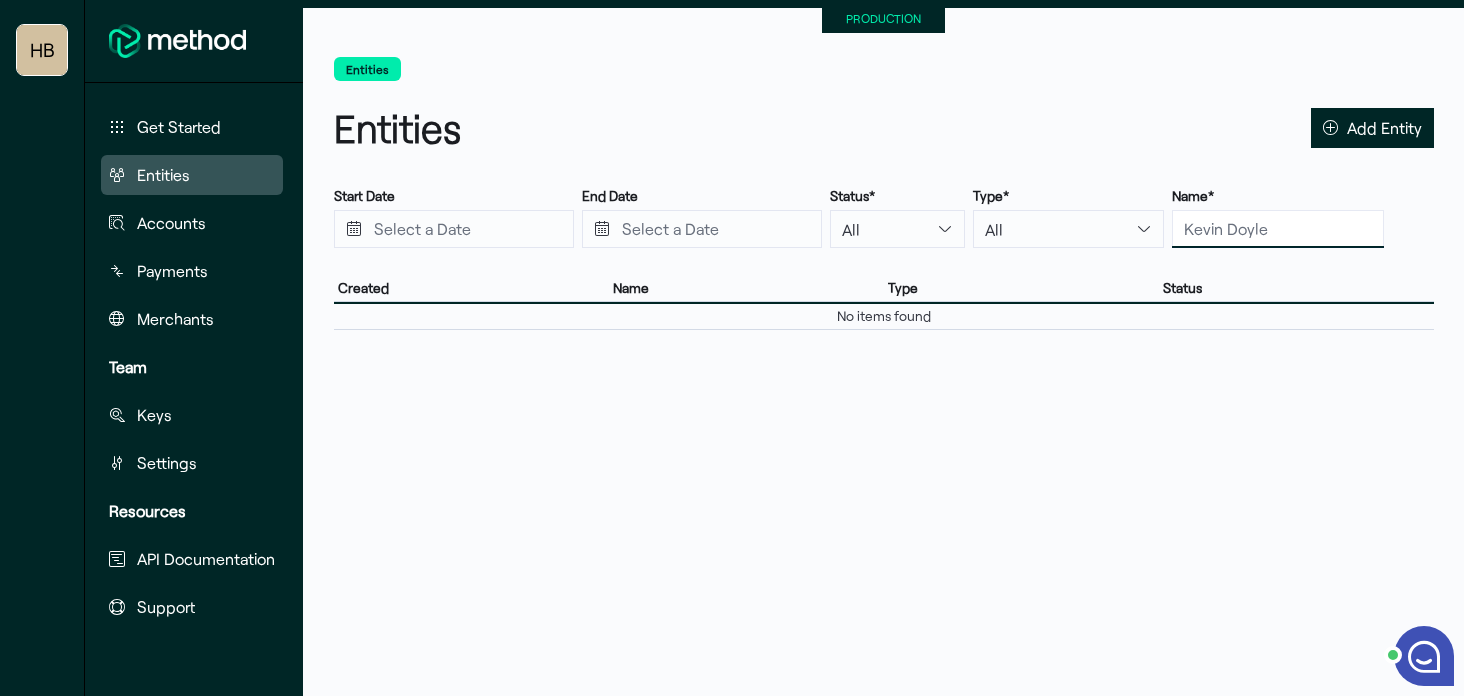 click at bounding box center [1278, 229] 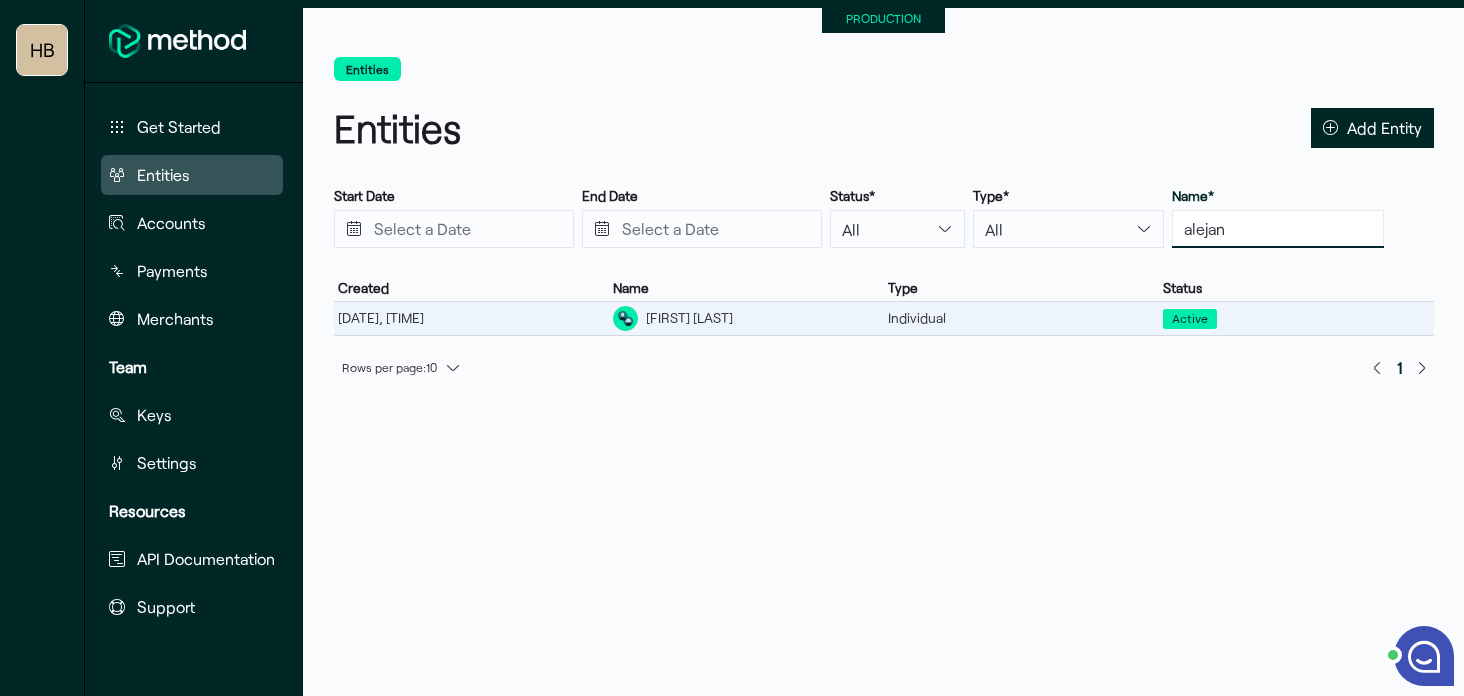 type on "alejan" 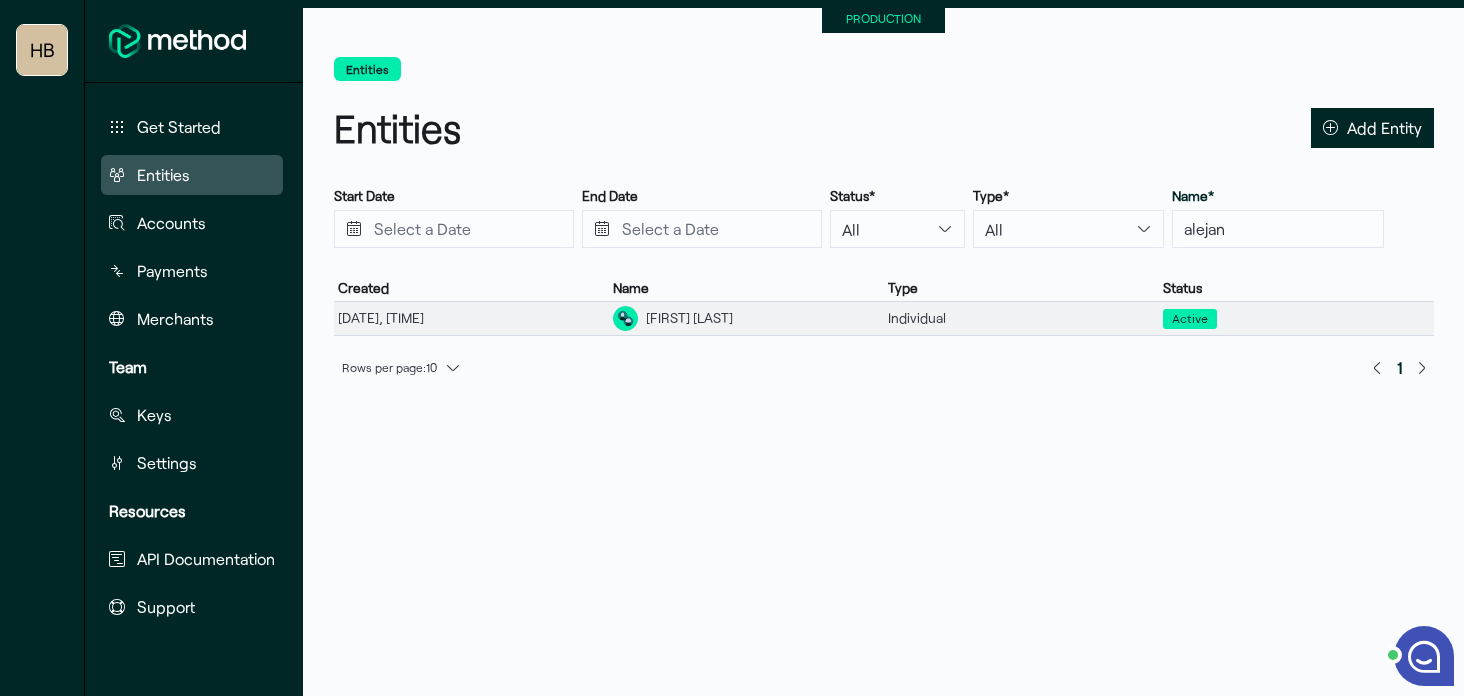 click on "[FIRST] [LAST]" at bounding box center (689, 318) 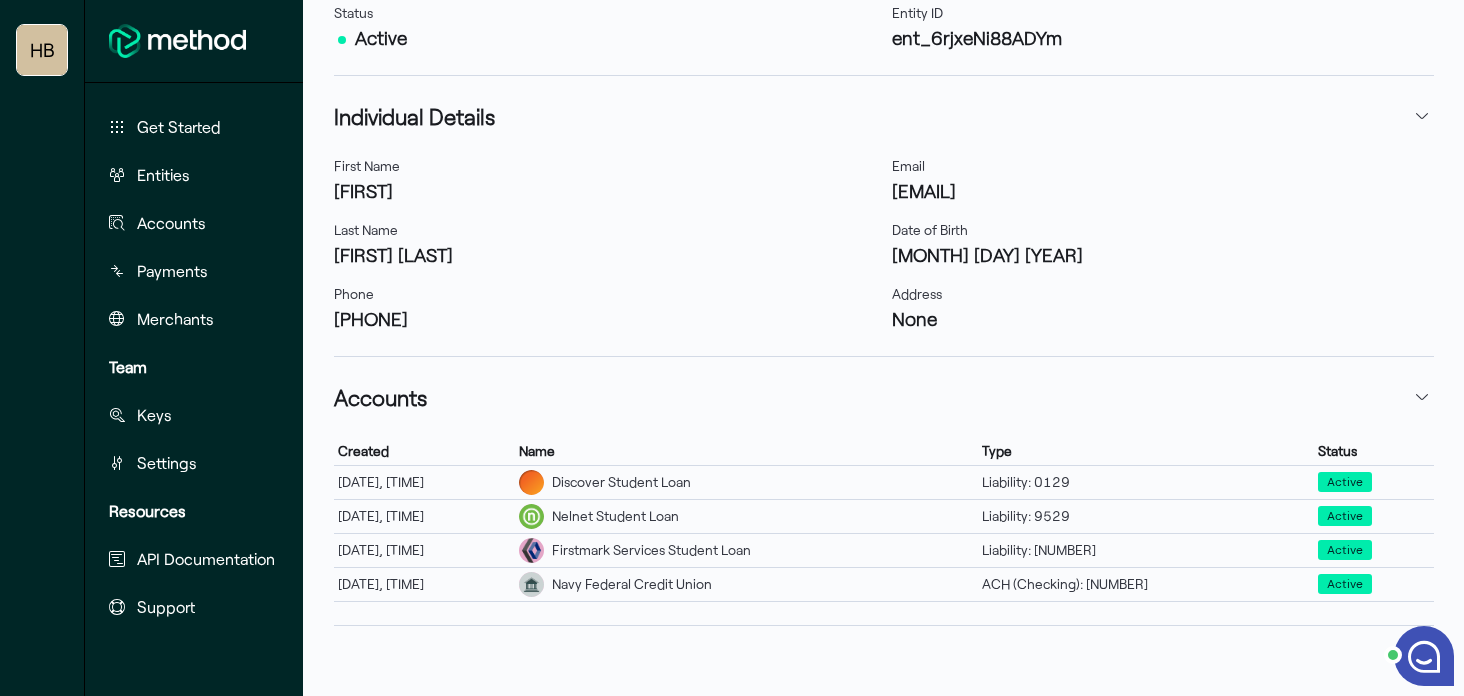 scroll, scrollTop: 451, scrollLeft: 0, axis: vertical 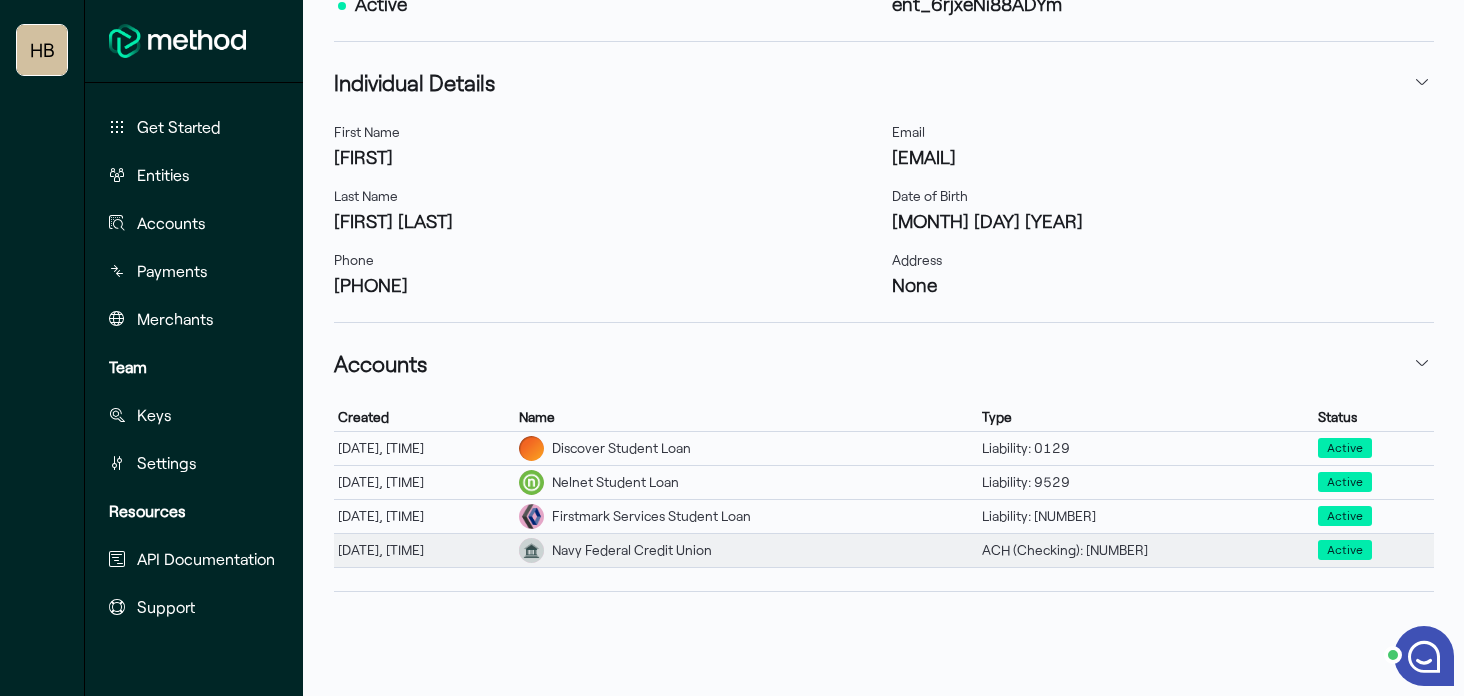 click on "Navy Federal Credit Union" at bounding box center [424, 448] 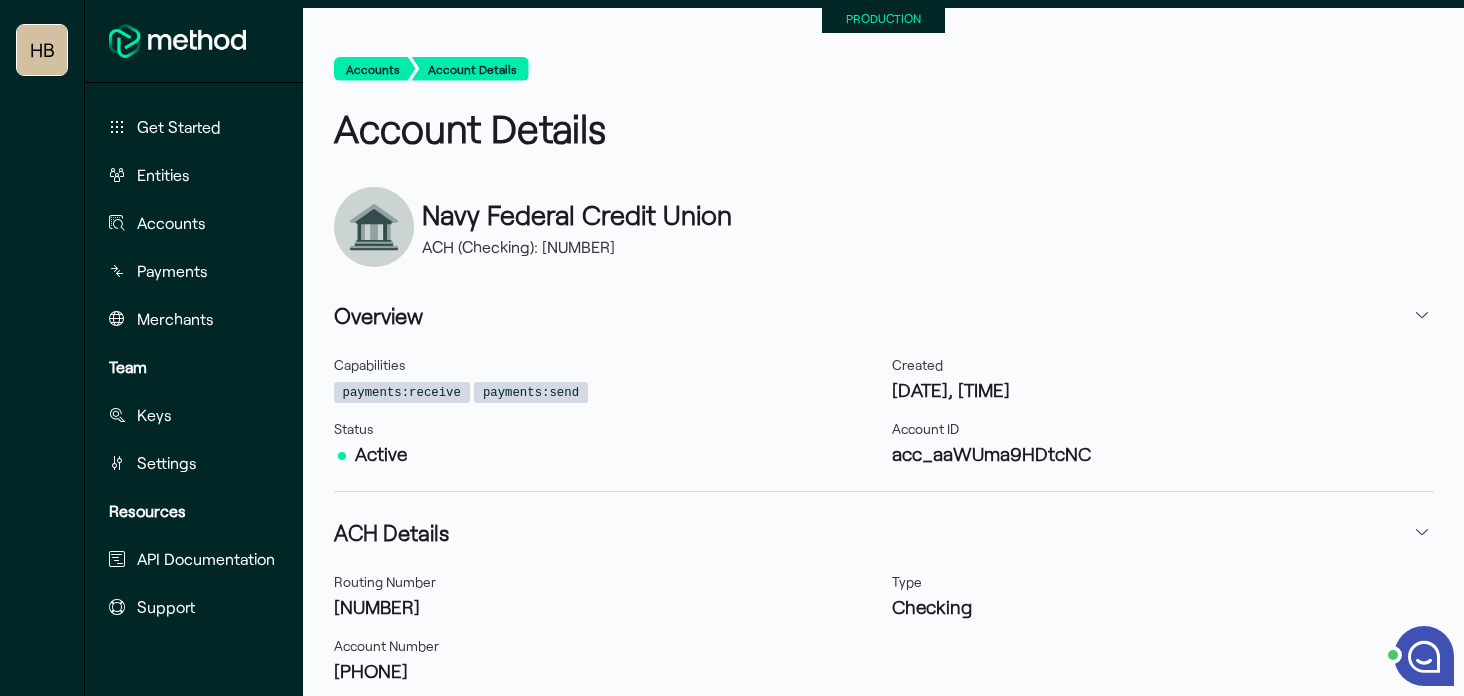 click on "acc_aaWUma9HDtcNC" at bounding box center (605, 389) 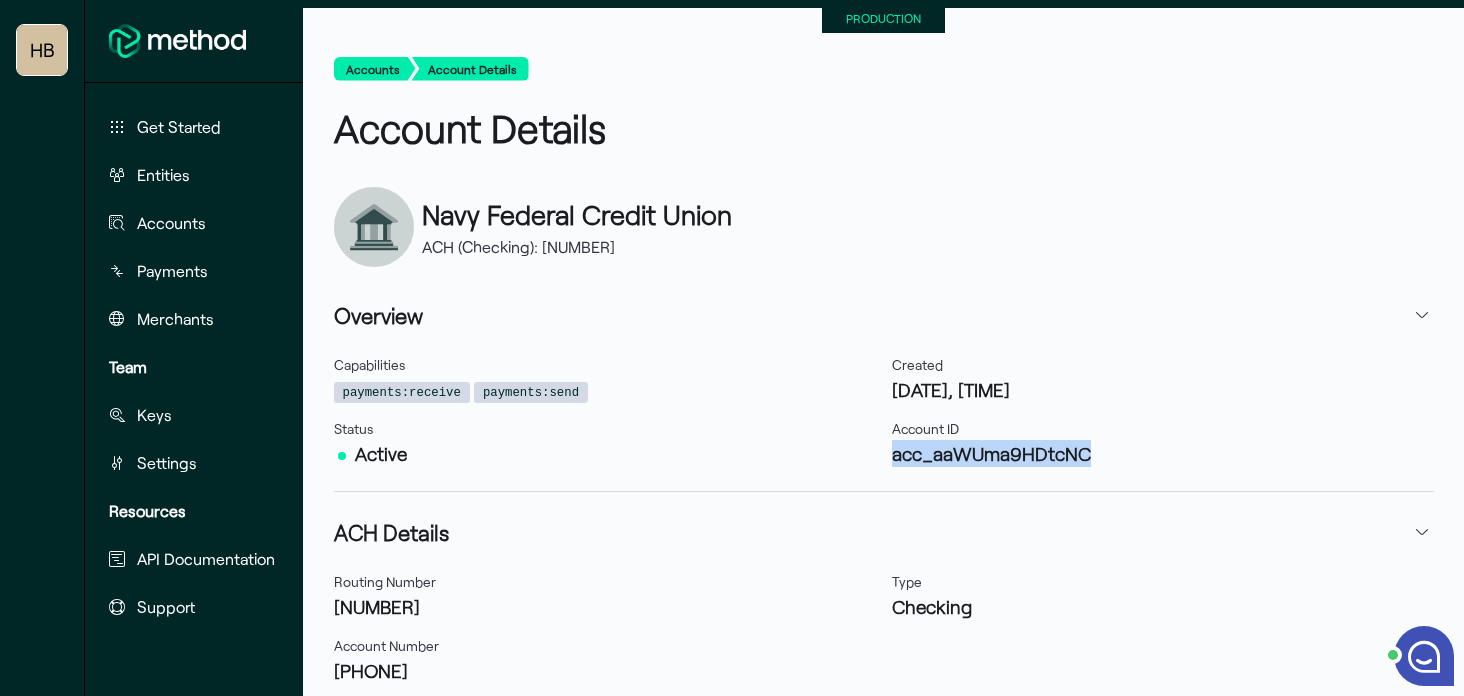 click on "acc_aaWUma9HDtcNC" at bounding box center (605, 389) 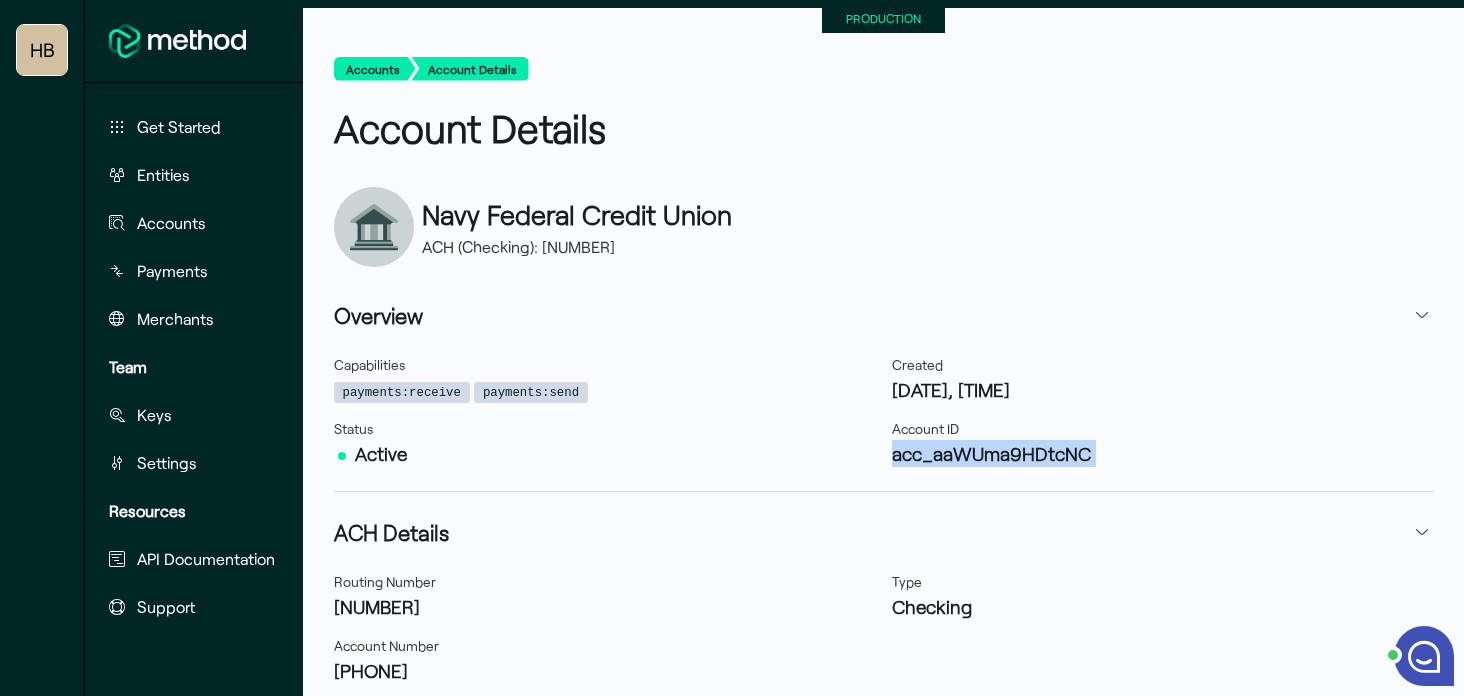 click on "acc_aaWUma9HDtcNC" at bounding box center [605, 389] 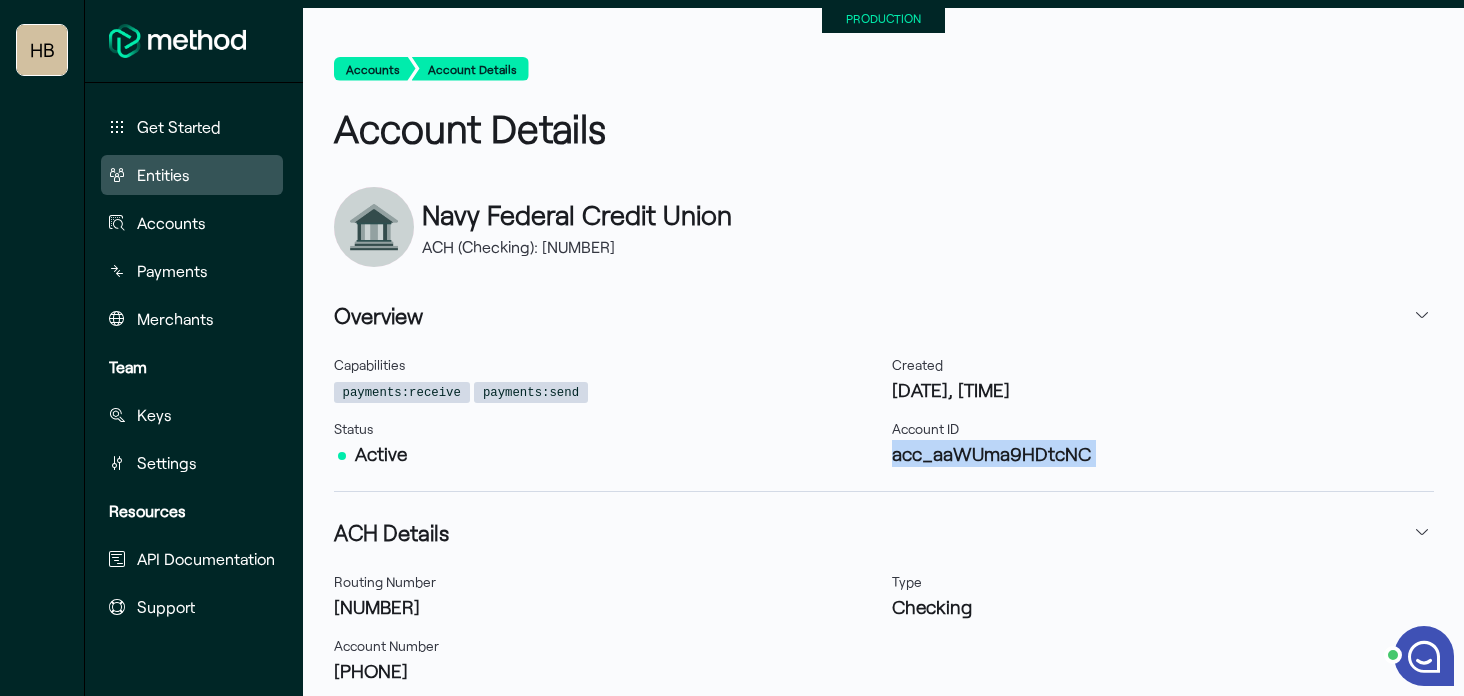 click on "Entities" at bounding box center (179, 127) 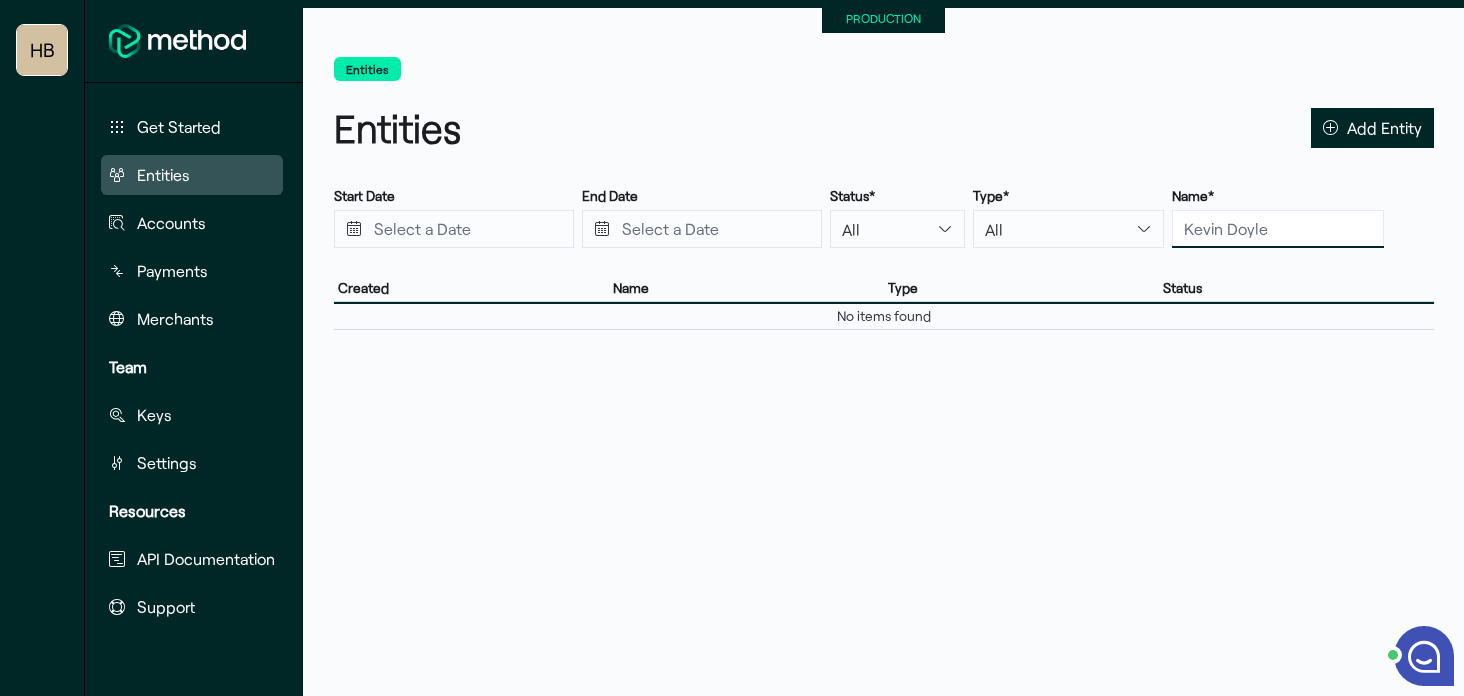 click at bounding box center [1278, 229] 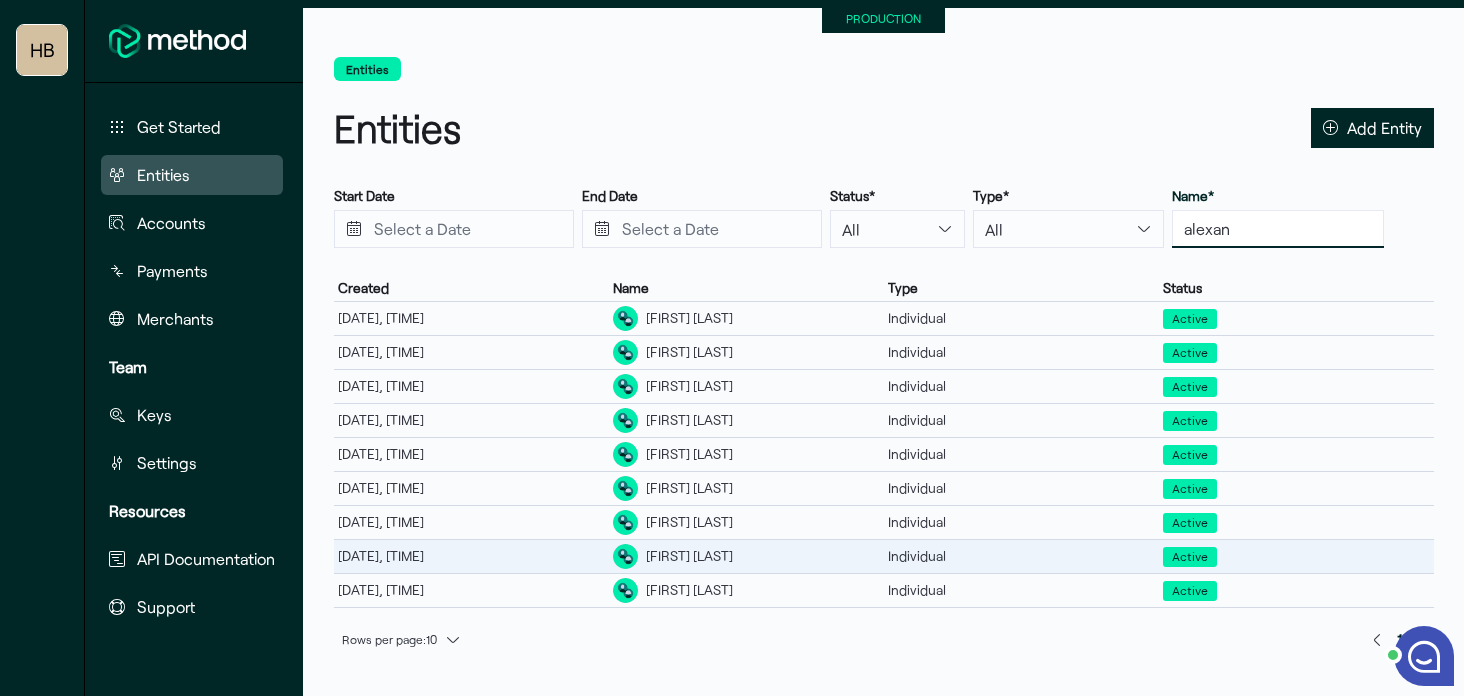 type on "alexan" 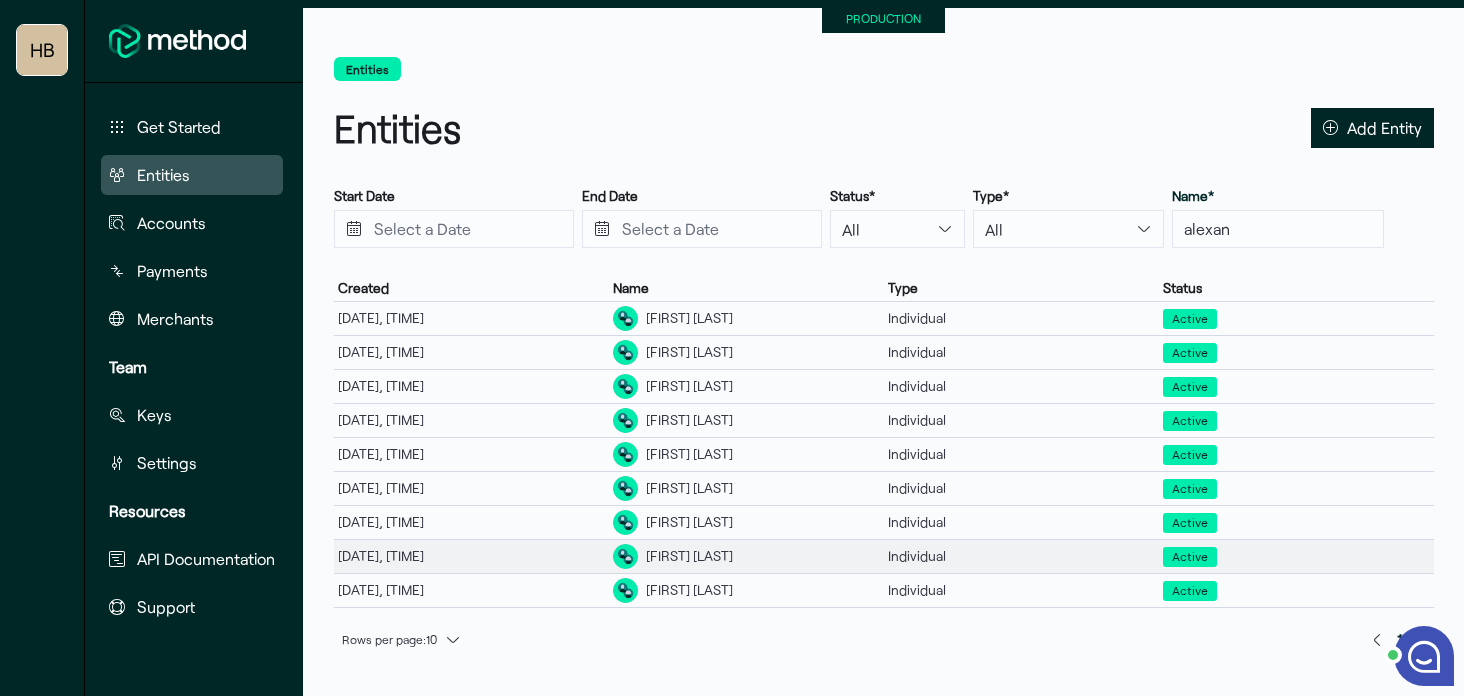 click on "[FIRST] [LAST]" at bounding box center (471, 318) 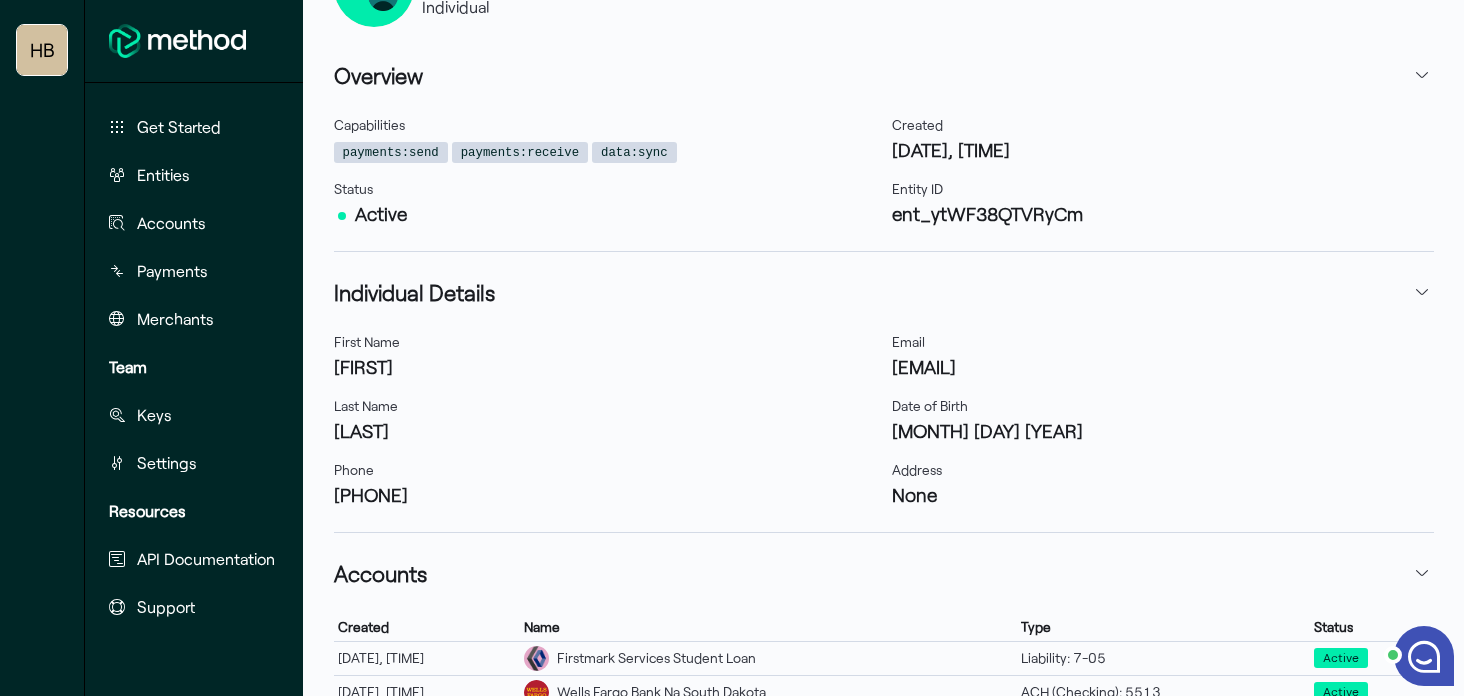 scroll, scrollTop: 383, scrollLeft: 0, axis: vertical 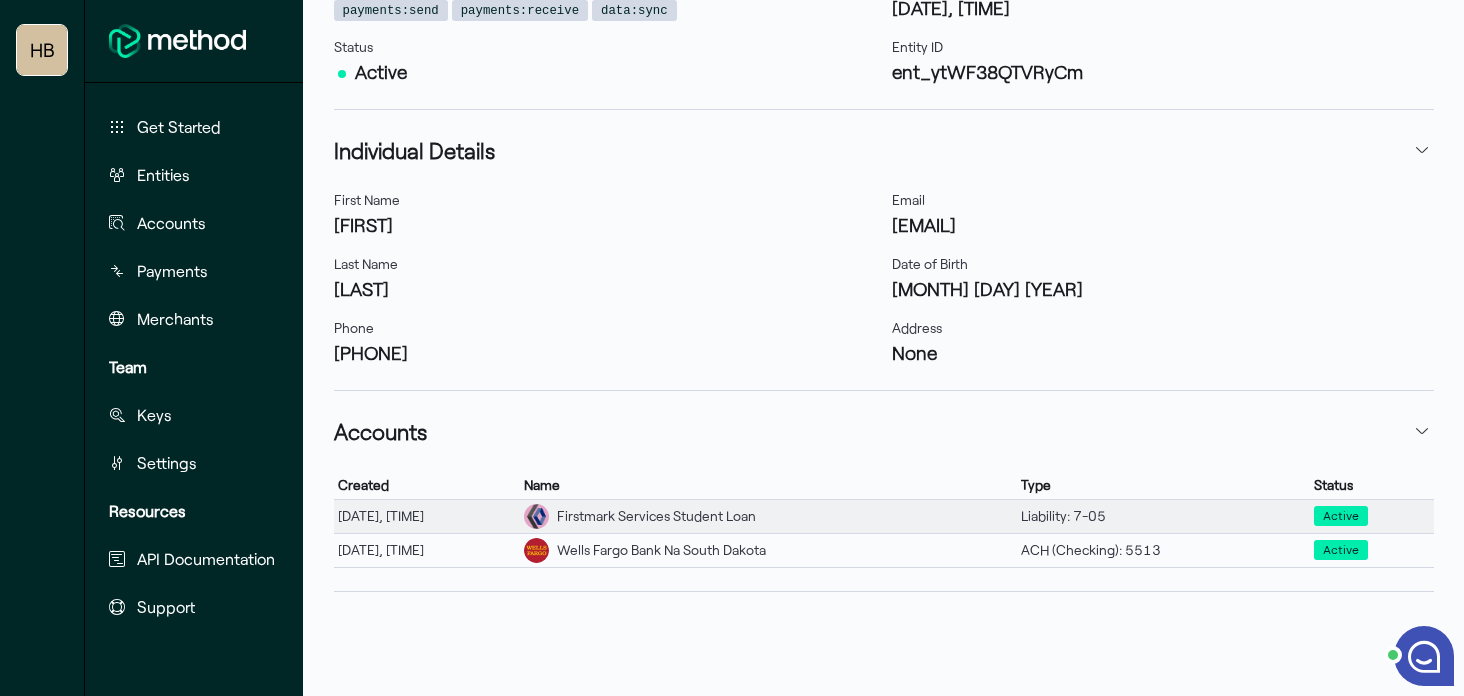 click on "Firstmark Services Student Loan" at bounding box center (656, 516) 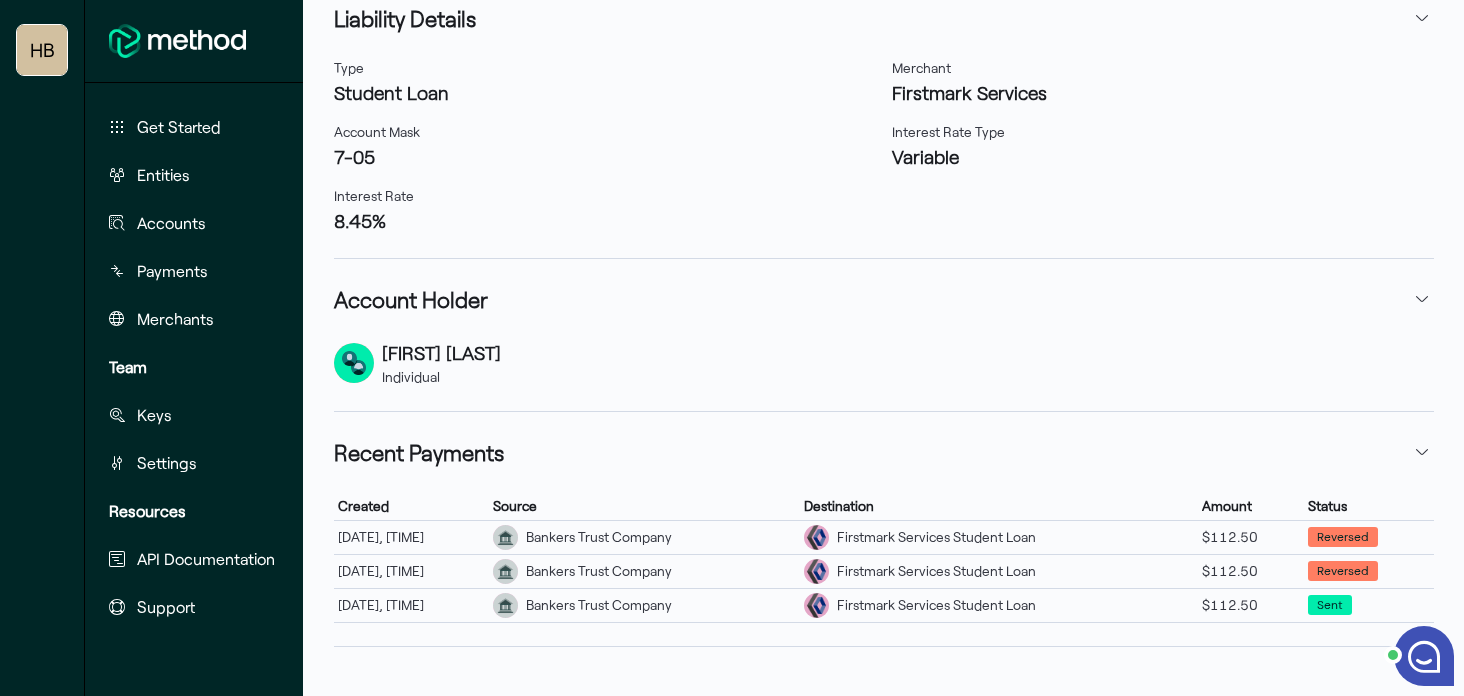 scroll, scrollTop: 537, scrollLeft: 0, axis: vertical 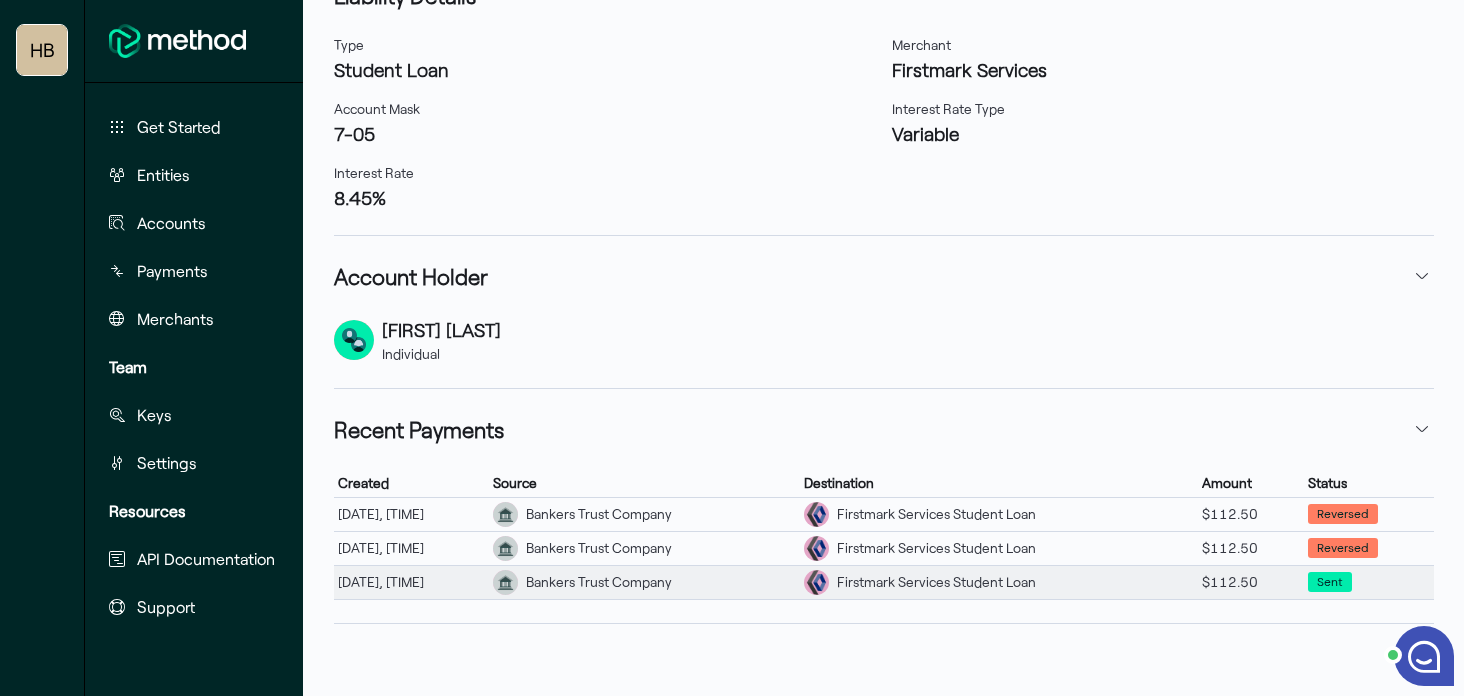 click on "Firstmark Services Student Loan" at bounding box center (599, 514) 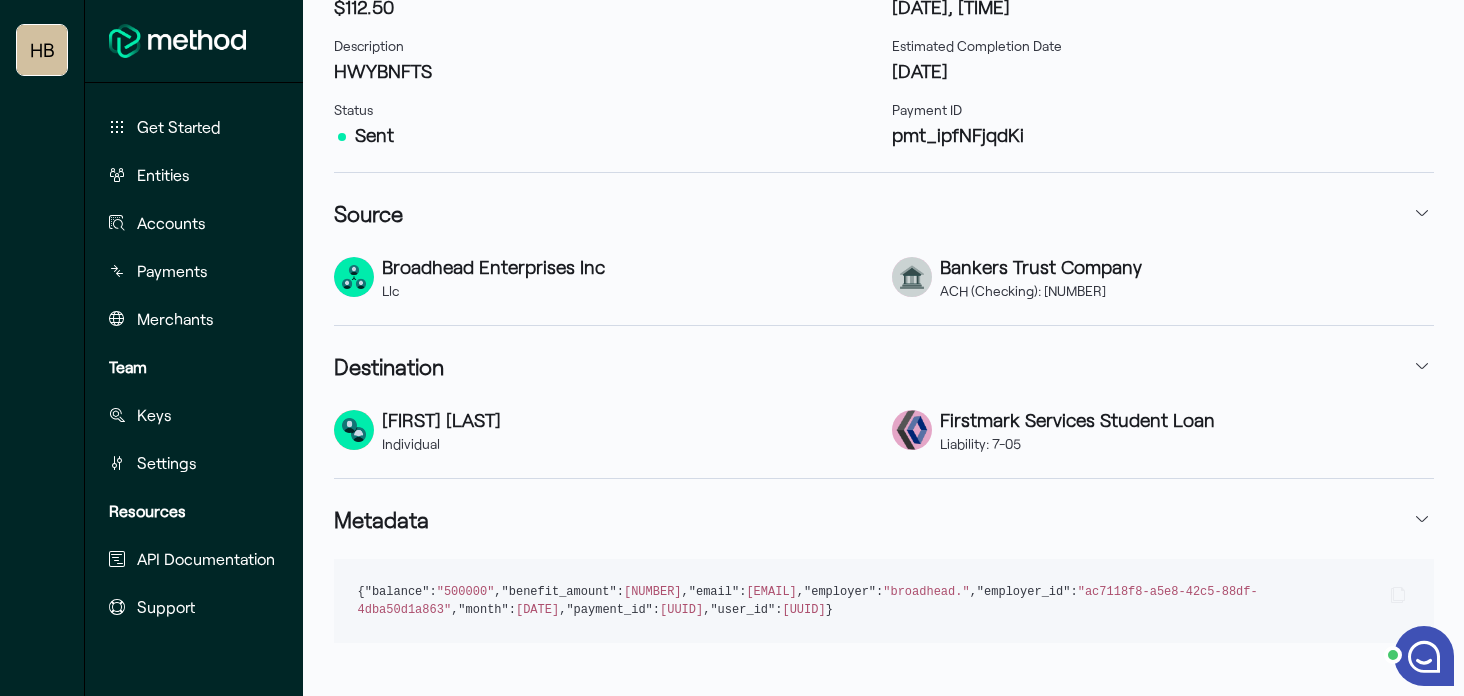 scroll, scrollTop: 0, scrollLeft: 0, axis: both 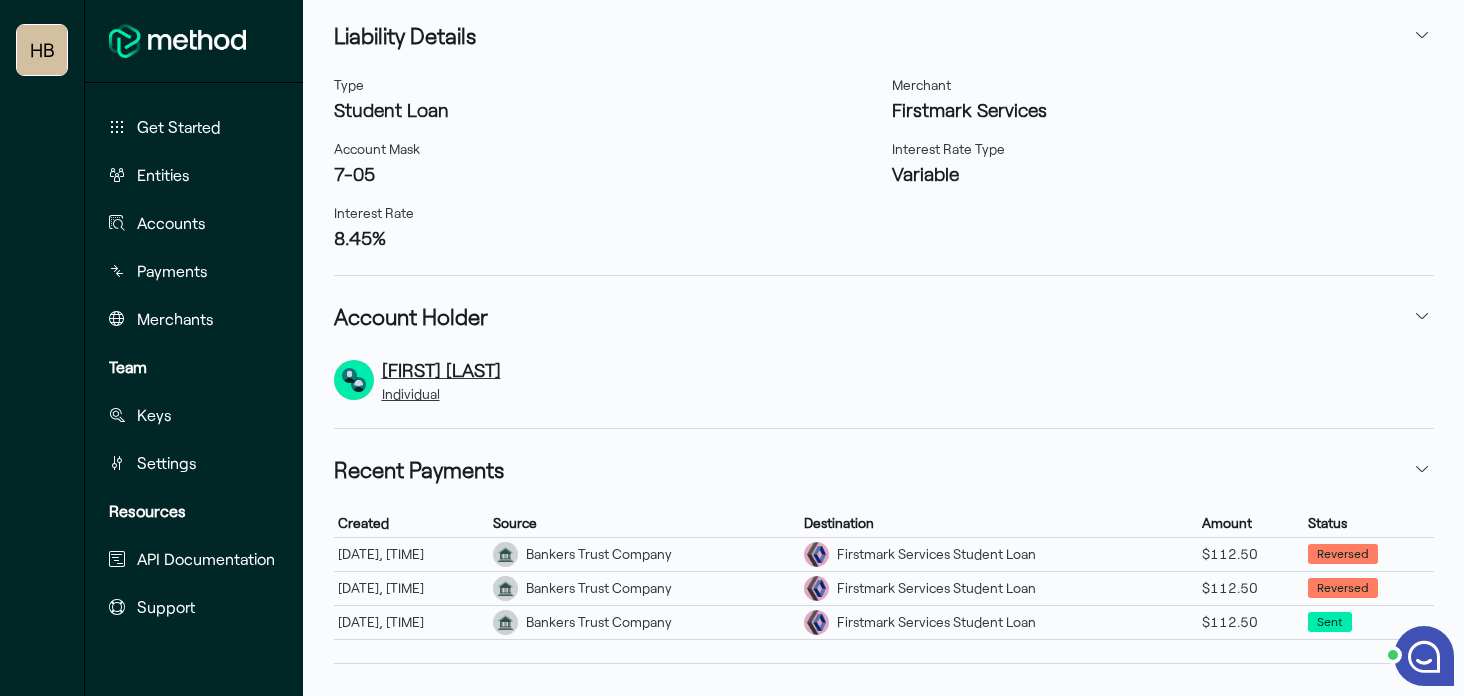 click on "[FIRST] [LAST]" at bounding box center (441, 369) 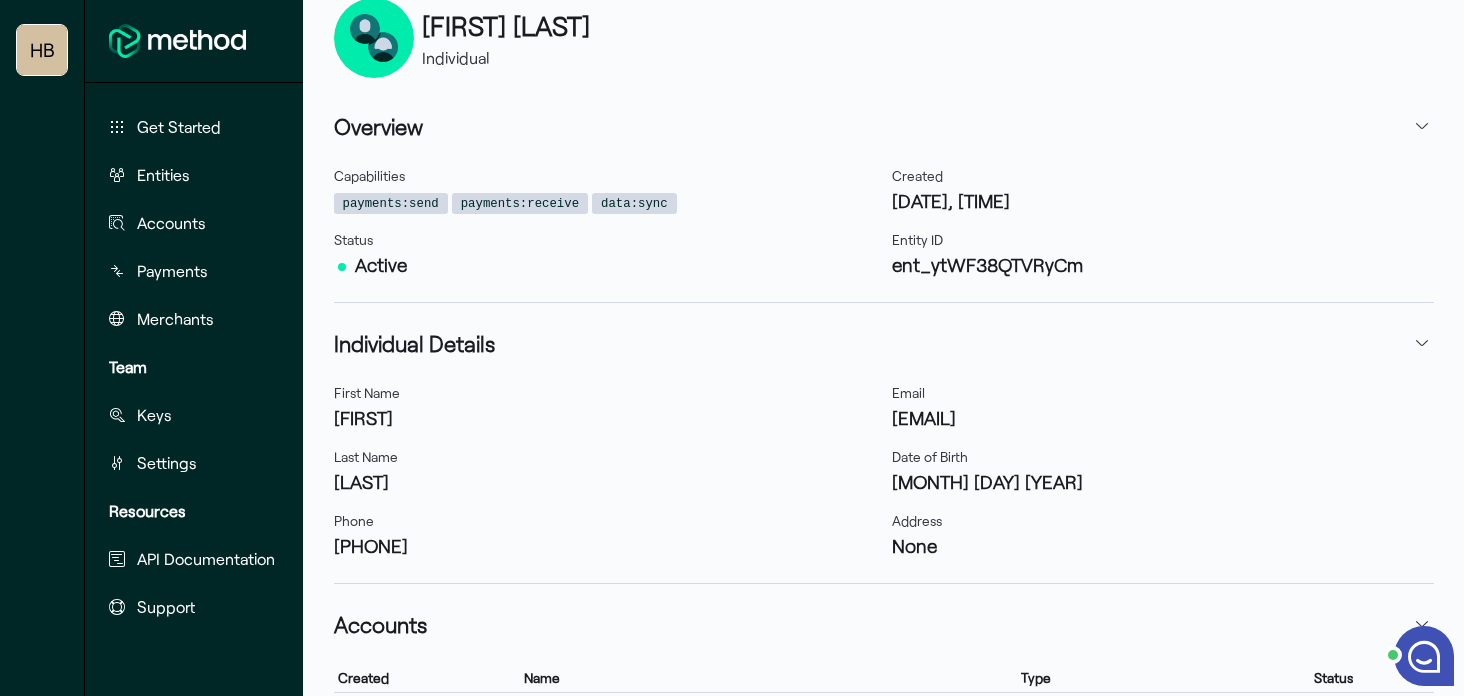 scroll, scrollTop: 383, scrollLeft: 0, axis: vertical 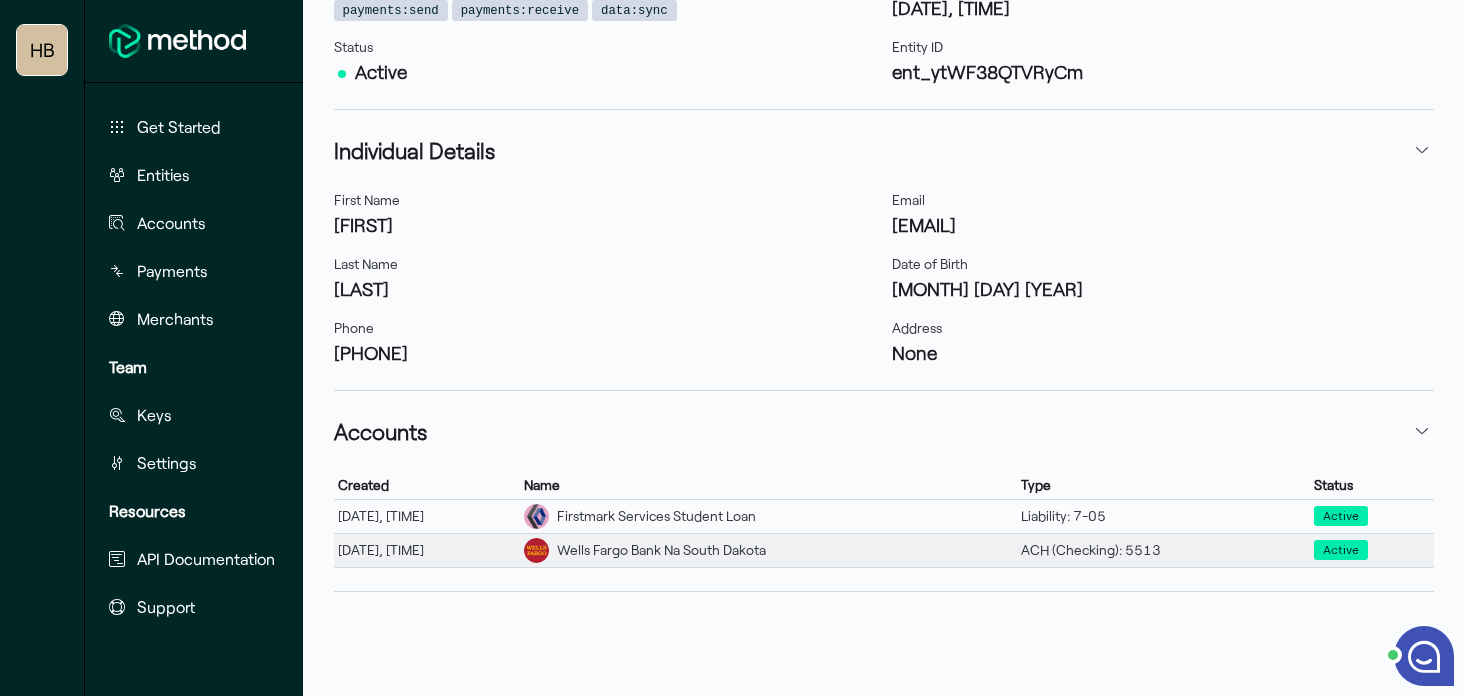 click on "Wells Fargo Bank Na South Dakota" at bounding box center [656, 516] 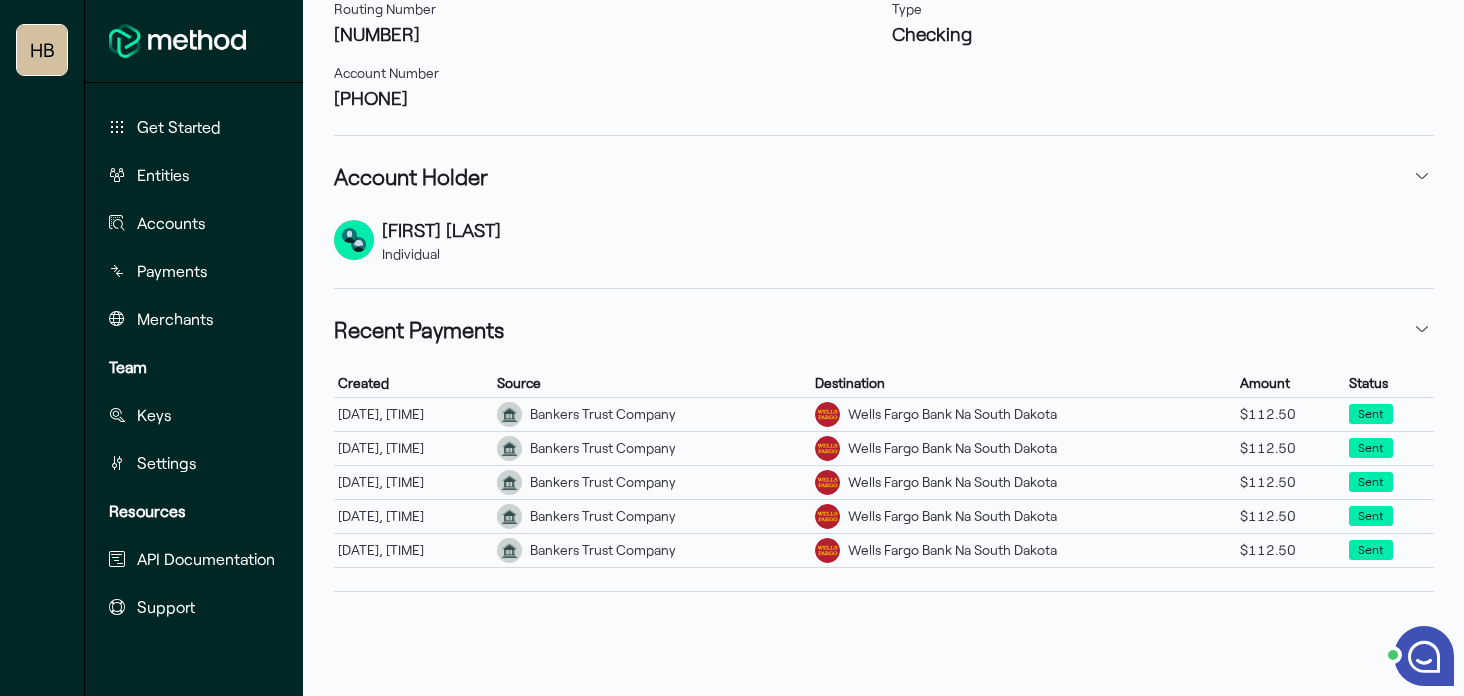 scroll, scrollTop: 537, scrollLeft: 0, axis: vertical 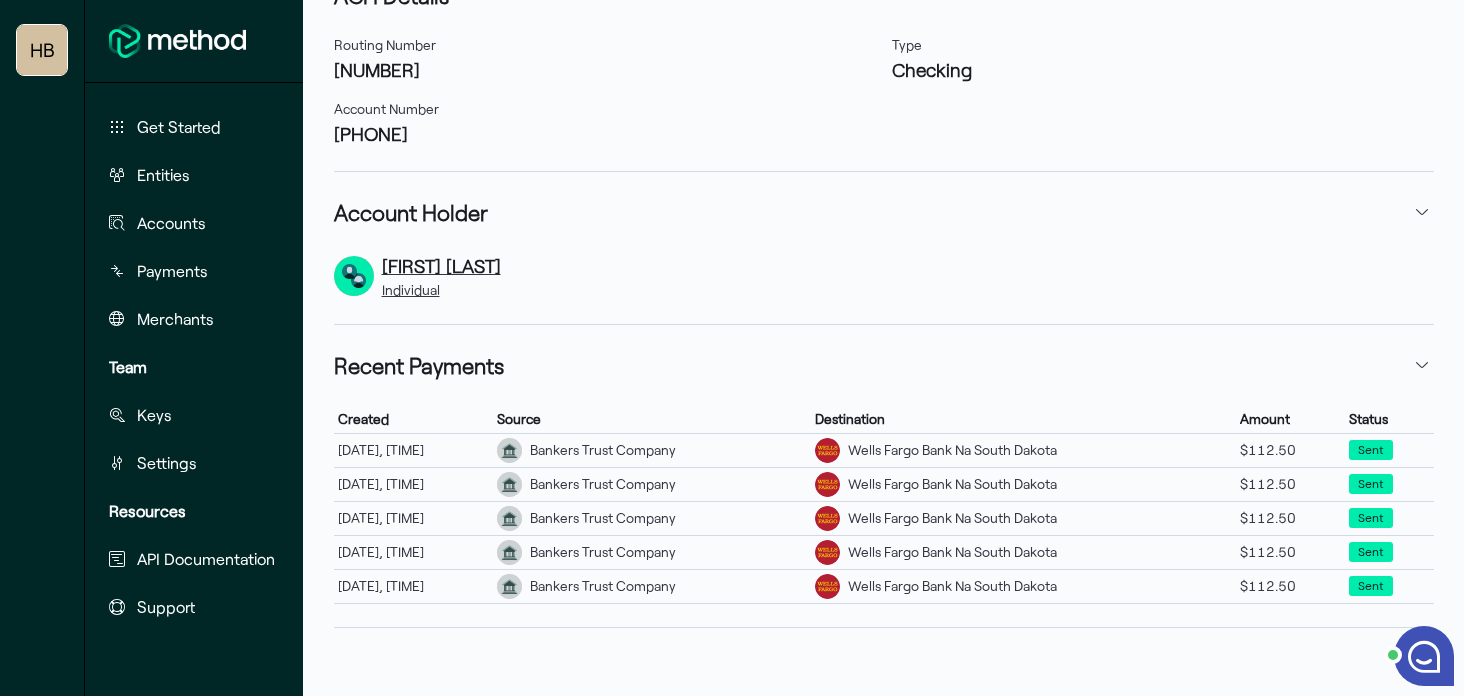 click on "[FIRST] [LAST]" at bounding box center (441, 265) 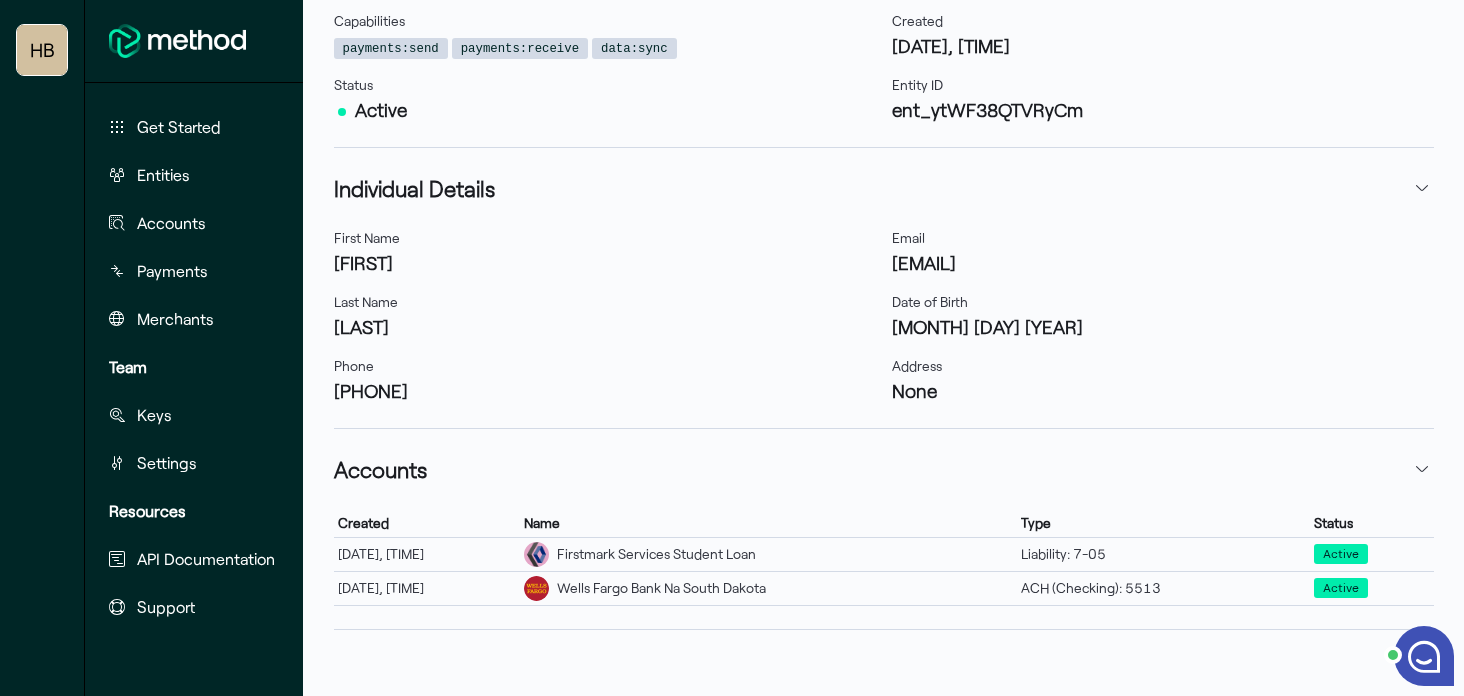 scroll, scrollTop: 358, scrollLeft: 0, axis: vertical 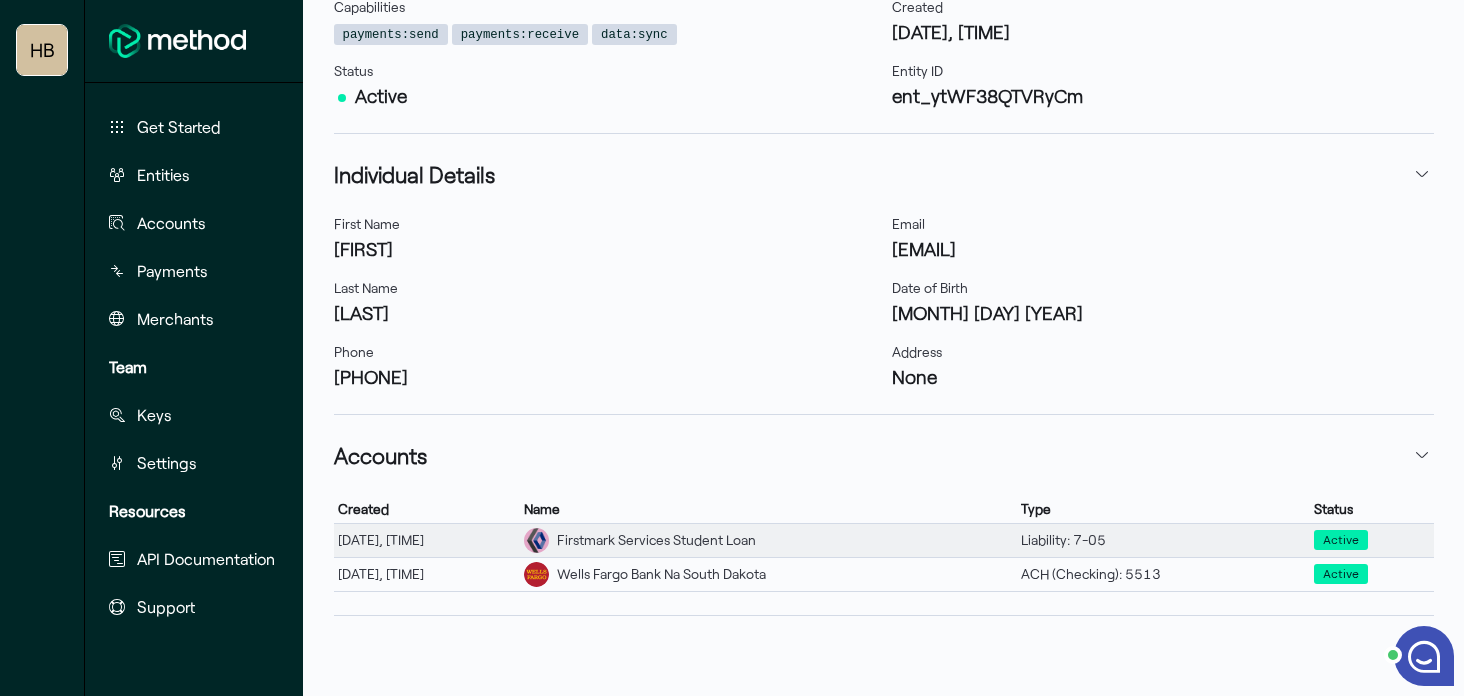 click on "Firstmark Services Student Loan" at bounding box center [656, 540] 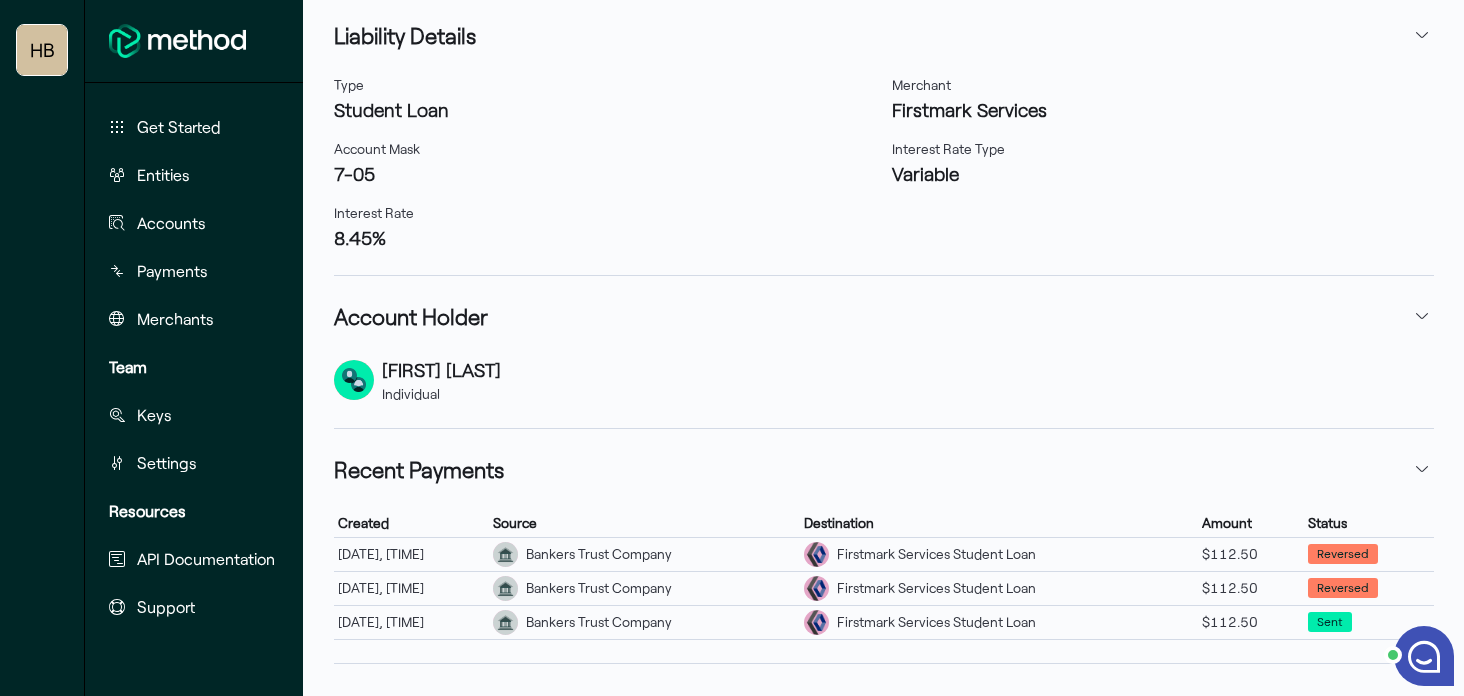 scroll, scrollTop: 570, scrollLeft: 0, axis: vertical 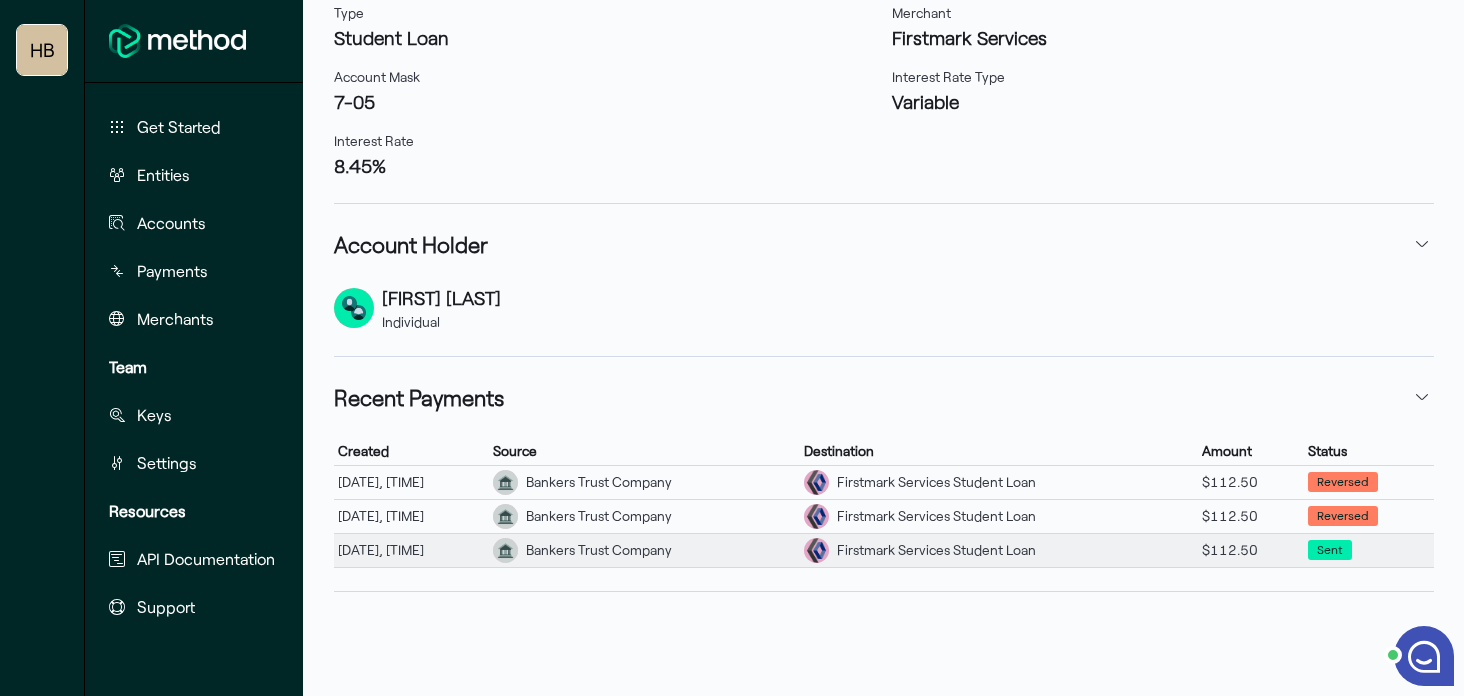 click on "[DATE], [TIME]" at bounding box center (412, 482) 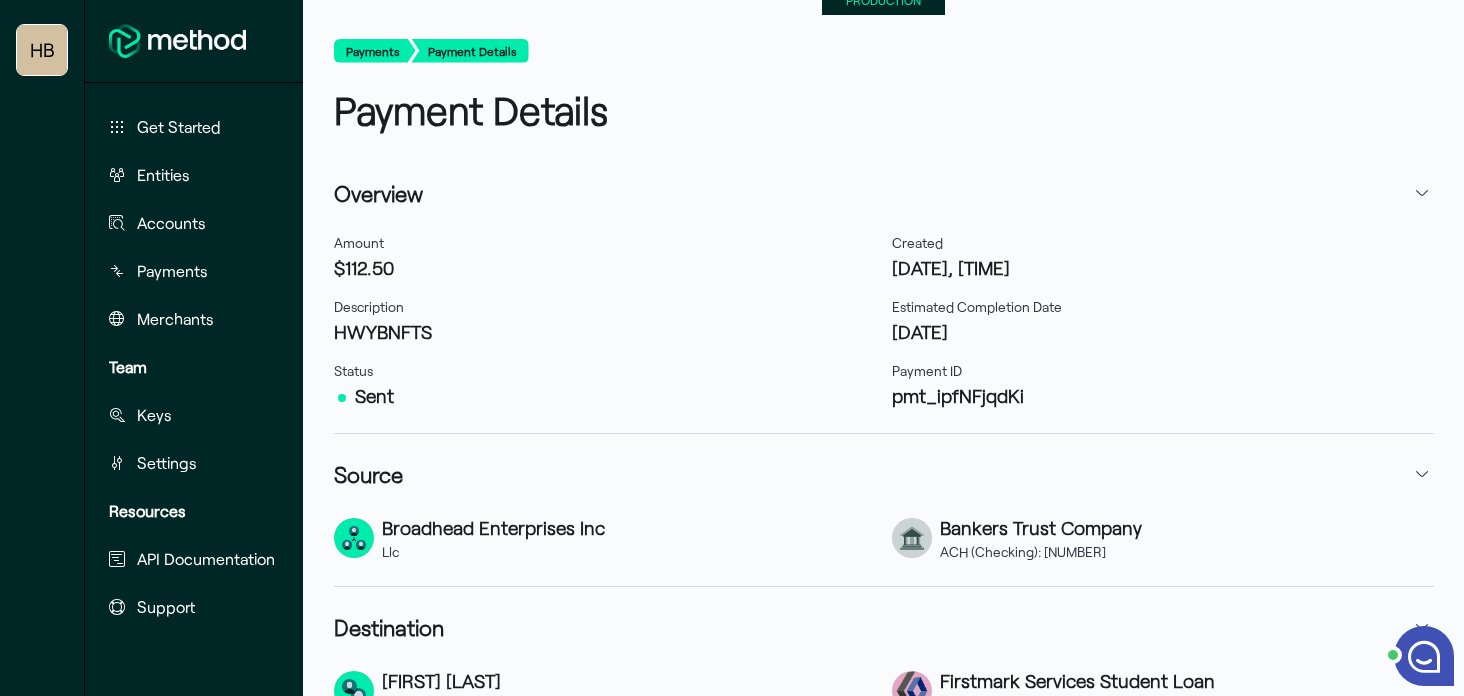 scroll, scrollTop: 19, scrollLeft: 0, axis: vertical 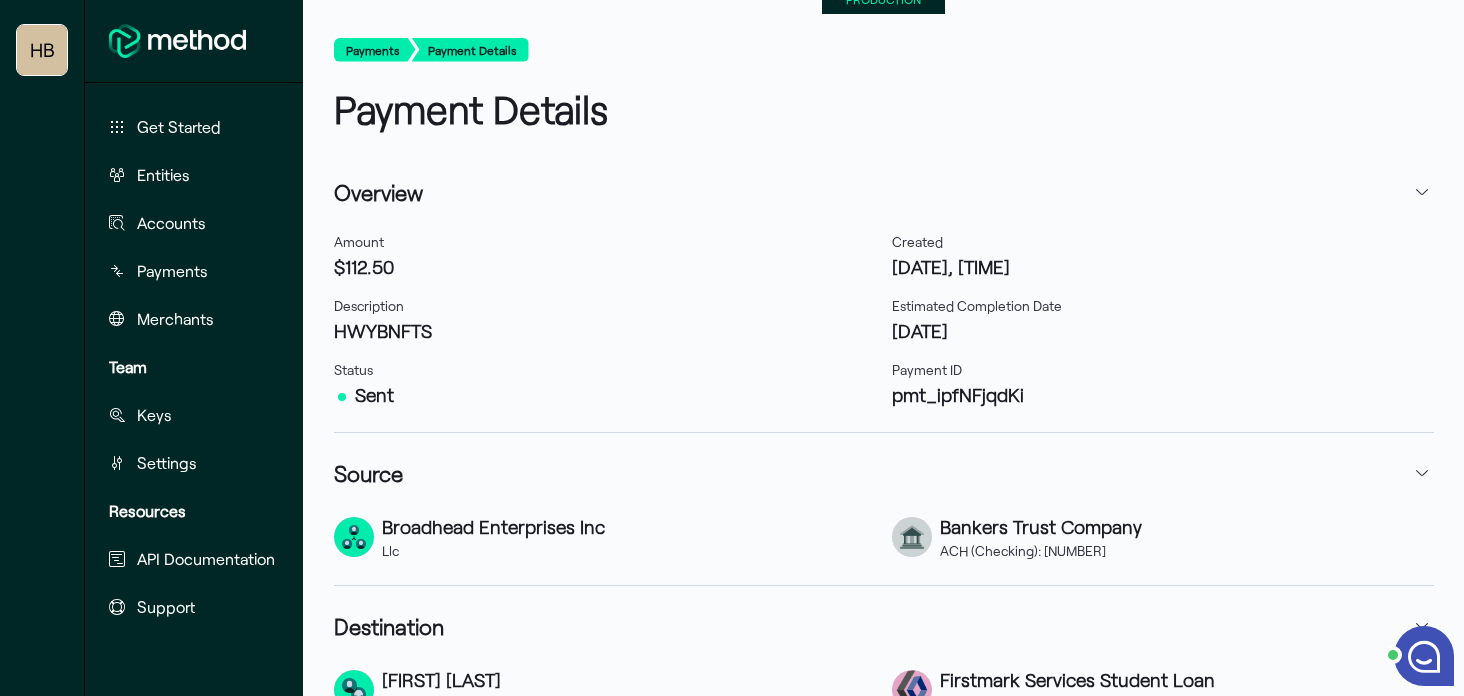 click on "Amount [CURRENCY][AMOUNT] Description HWYBNFTS Status   Sent Created [DATE], [TIME] Estimated Completion Date [DATE] Payment ID [PAYMENT_ID]" at bounding box center [884, 320] 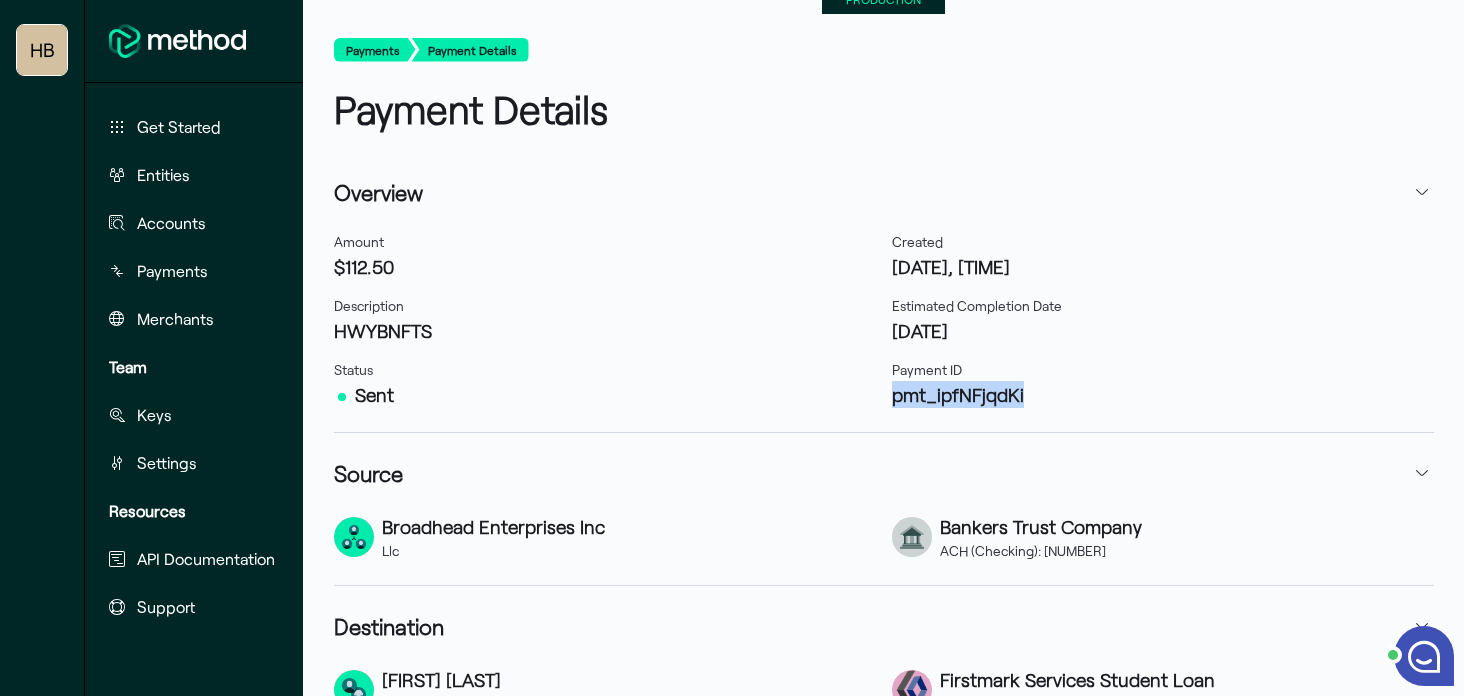 drag, startPoint x: 893, startPoint y: 400, endPoint x: 1076, endPoint y: 401, distance: 183.00273 